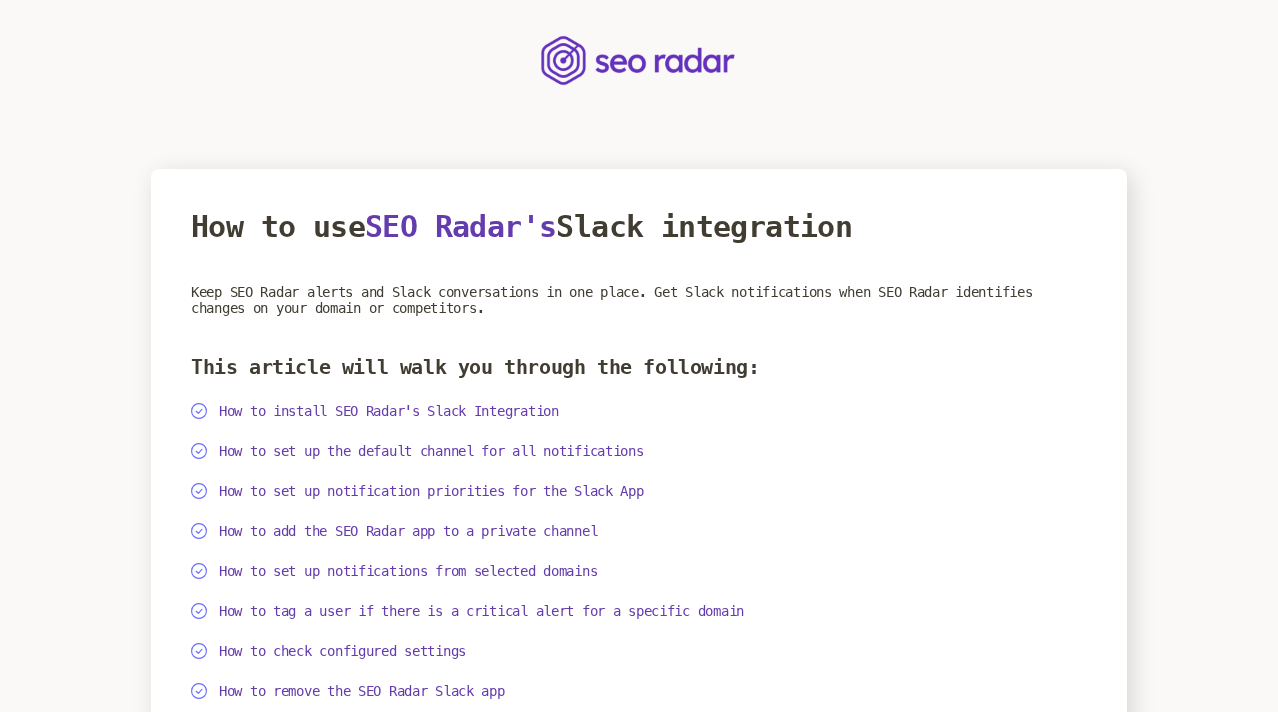 scroll, scrollTop: 0, scrollLeft: 0, axis: both 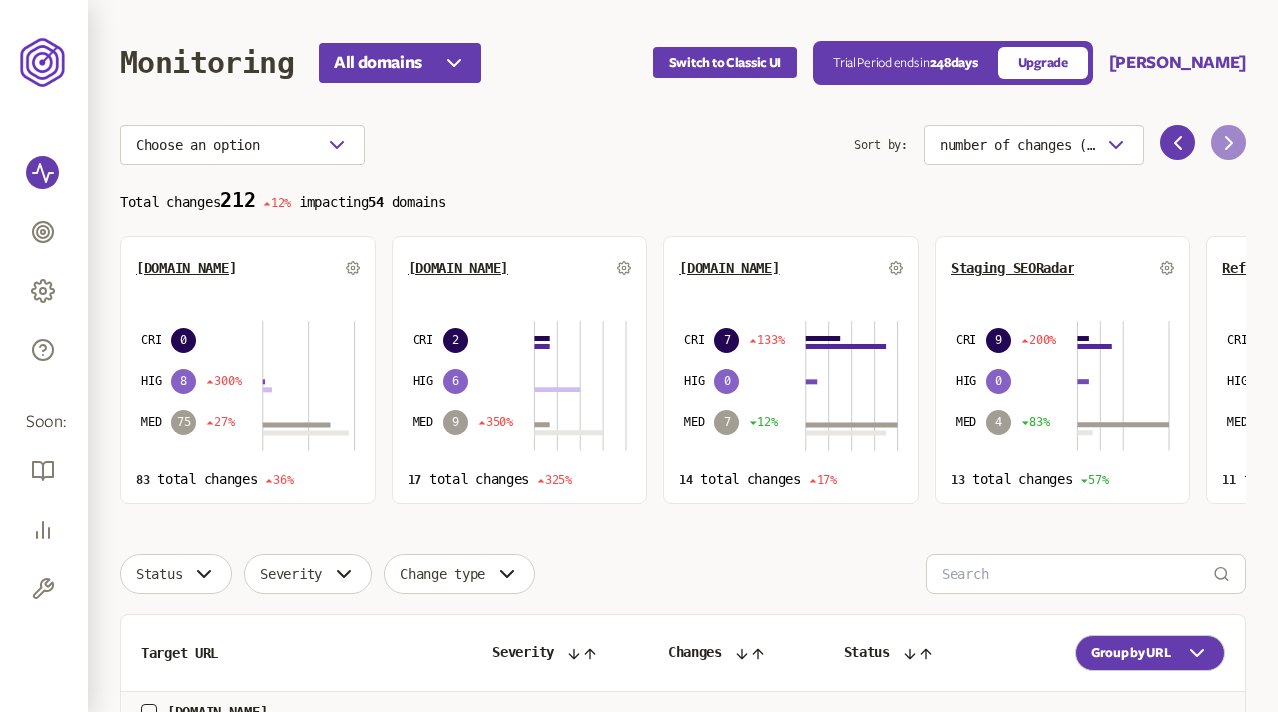 click 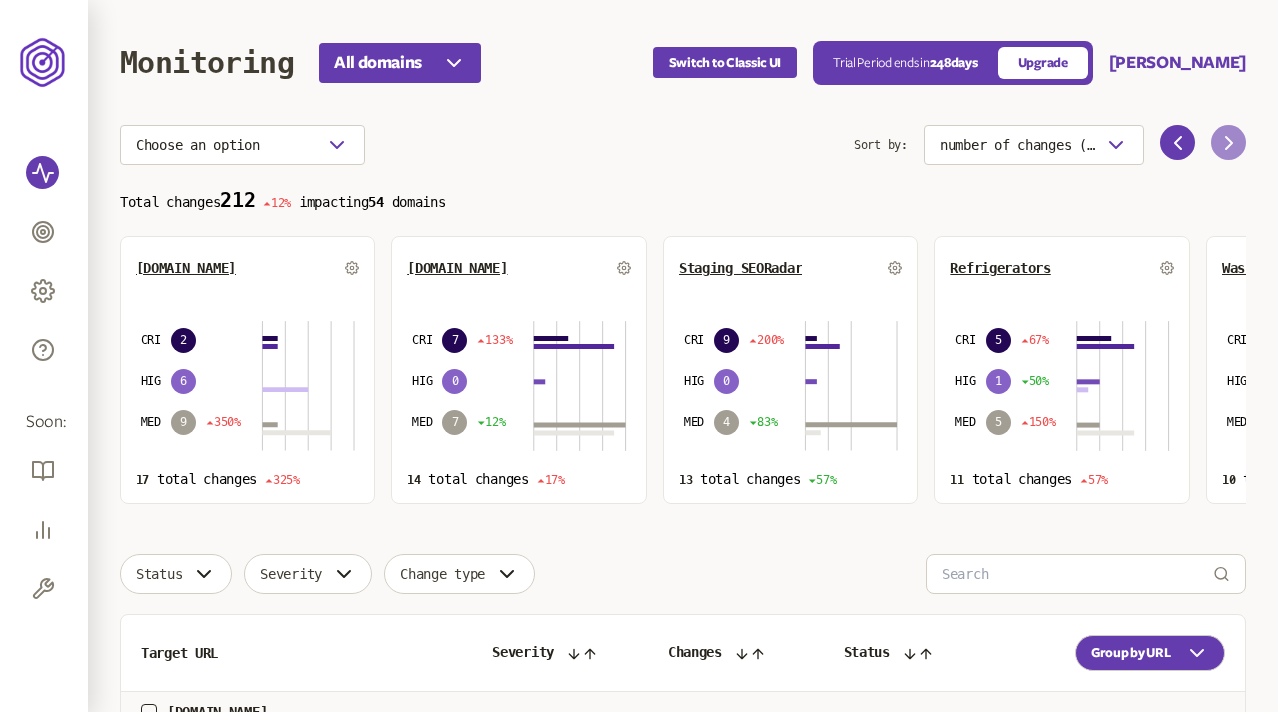 click 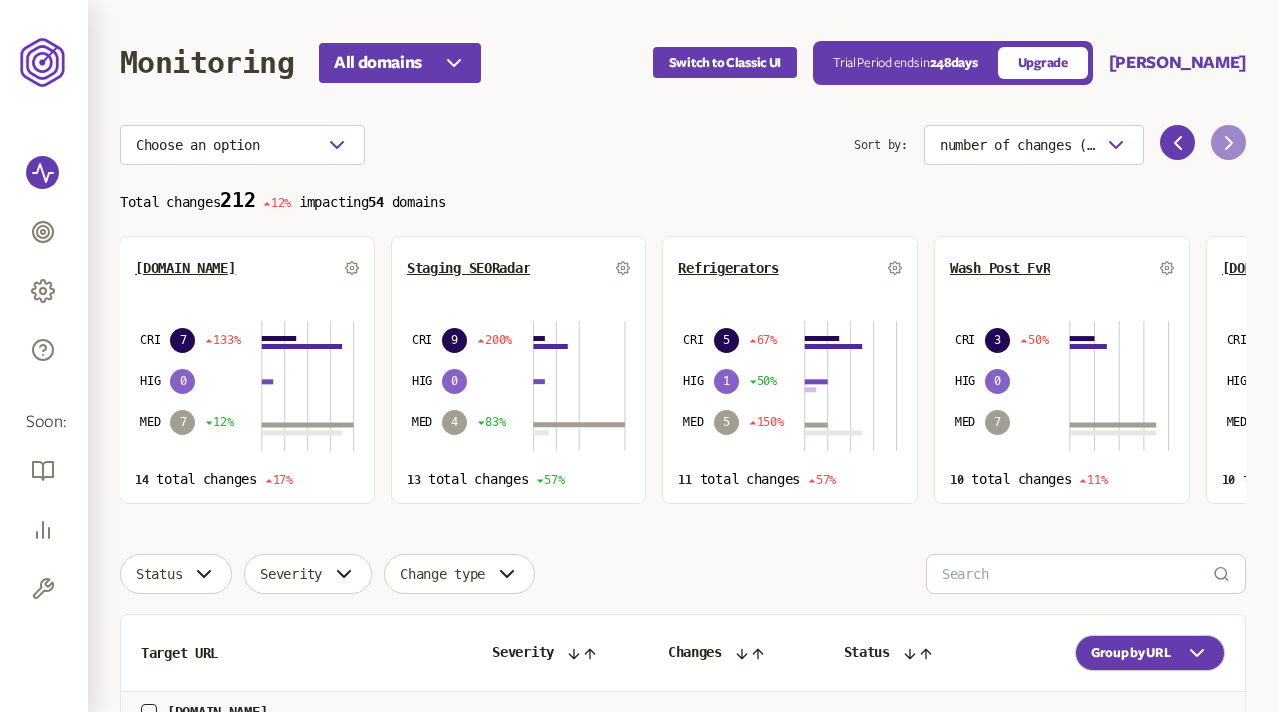click 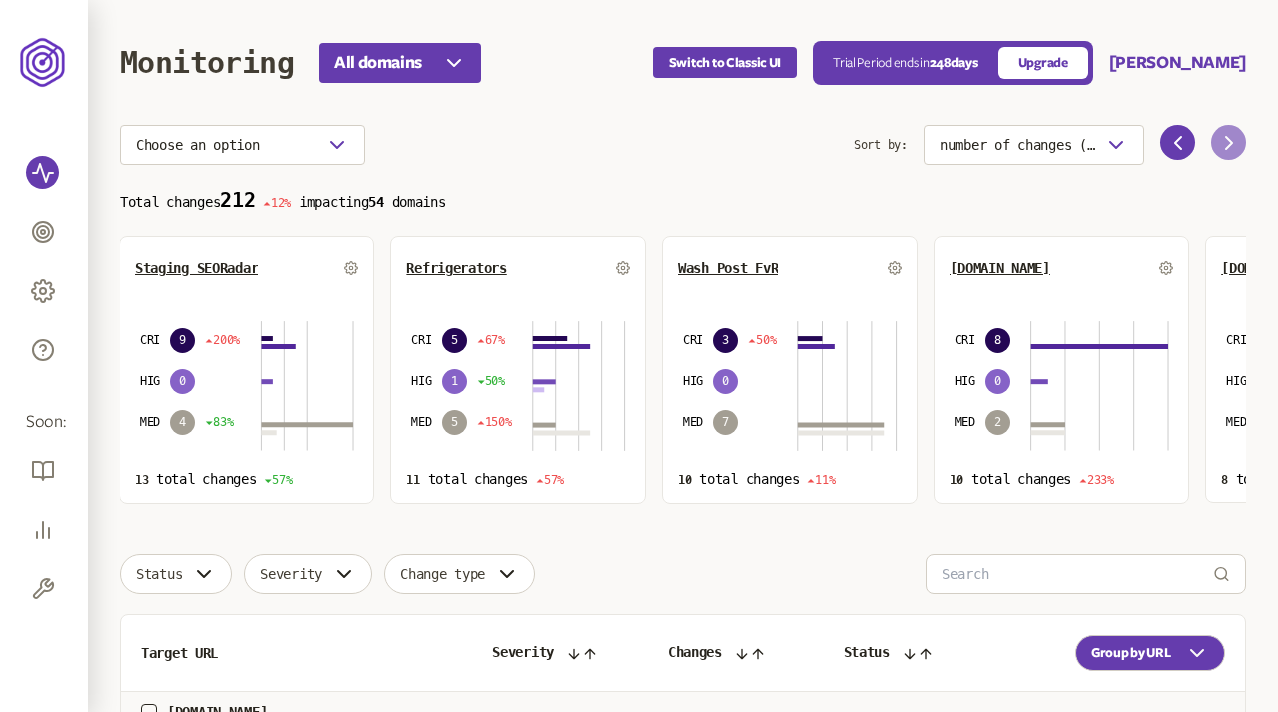 click 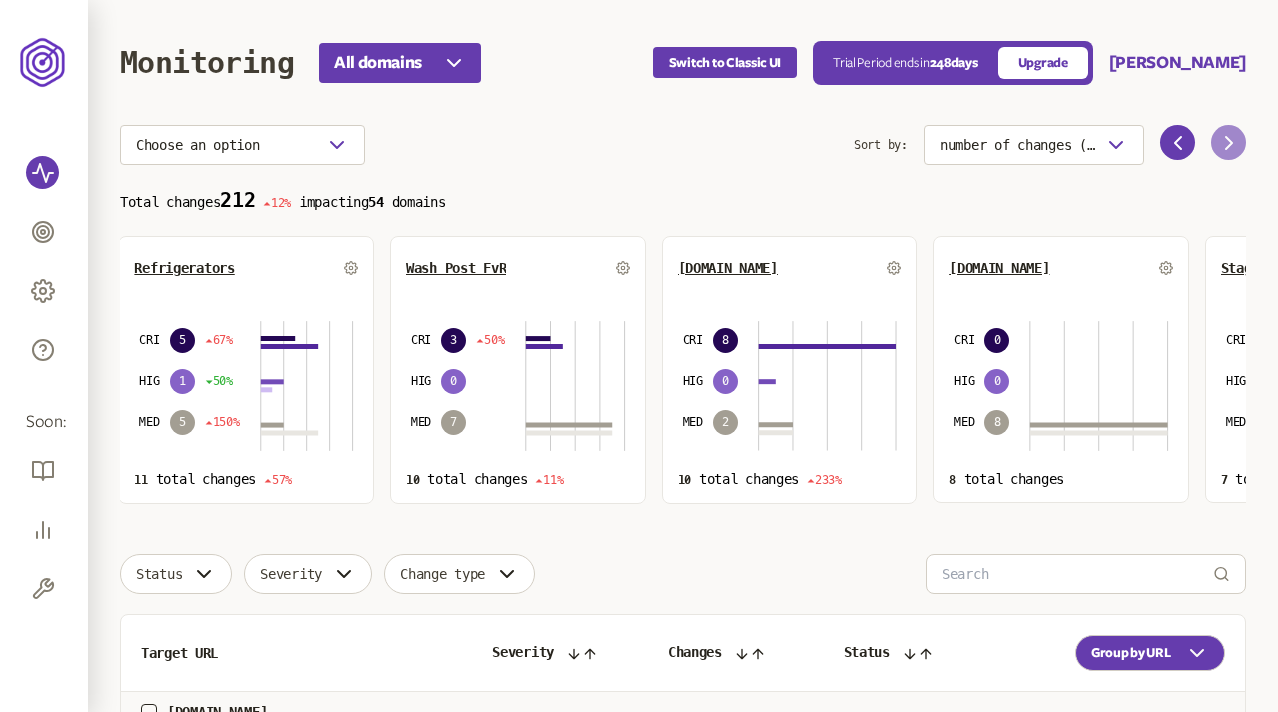 click 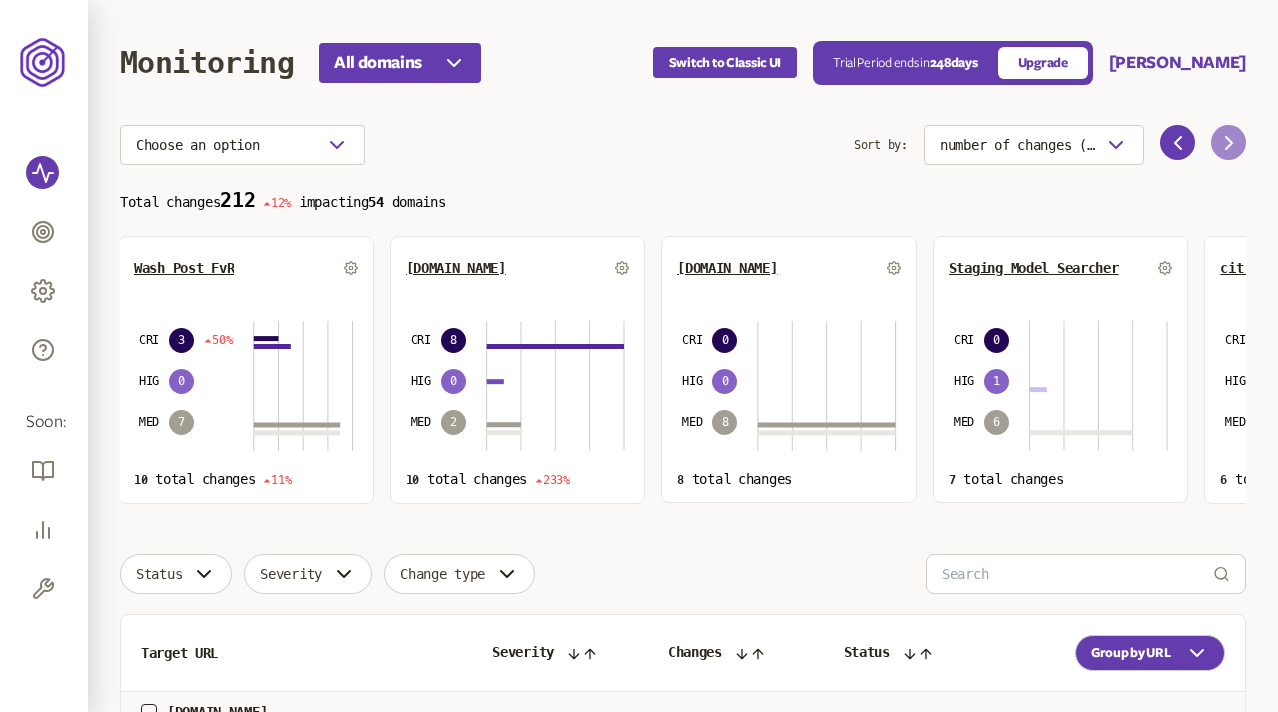 click 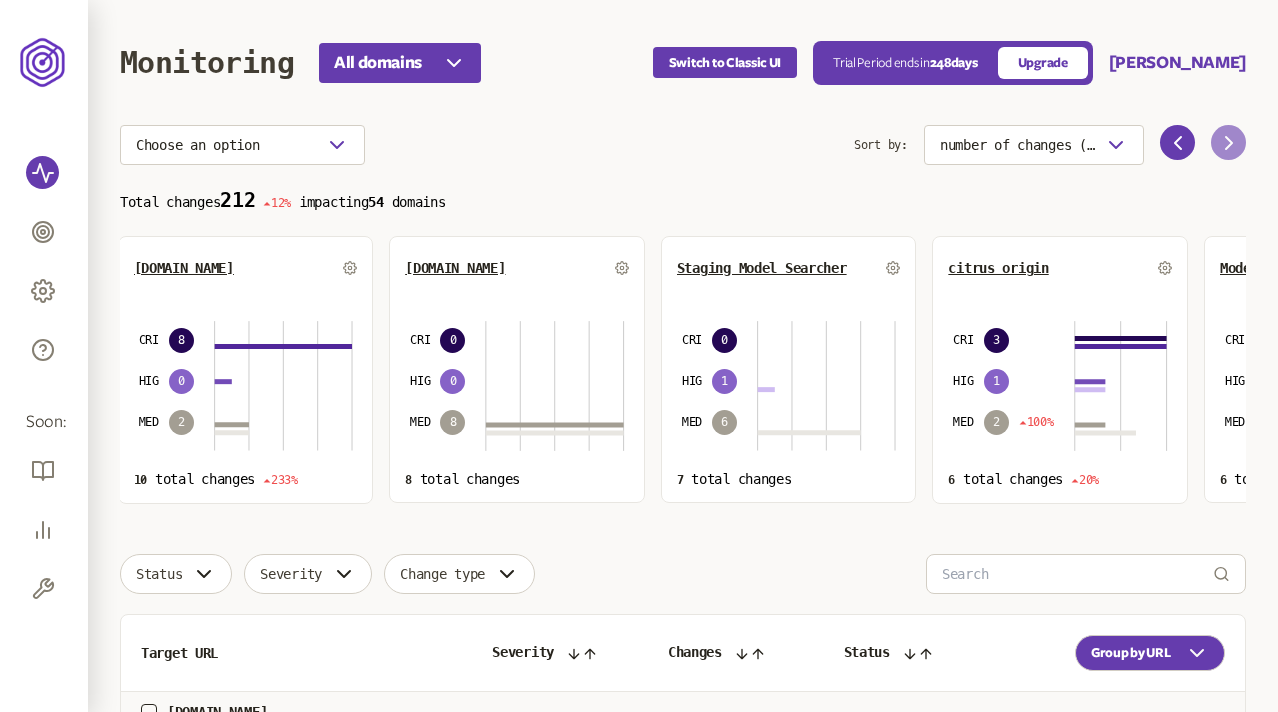 click 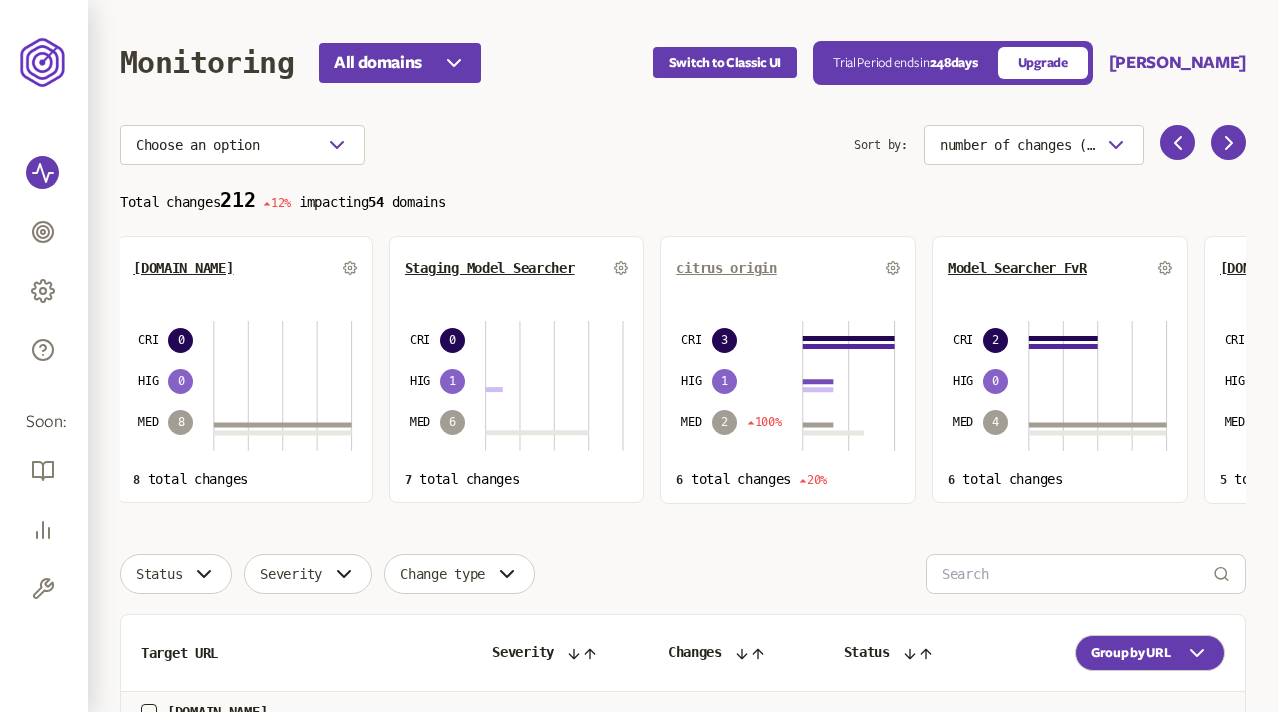 click on "citrus origin" at bounding box center (726, 268) 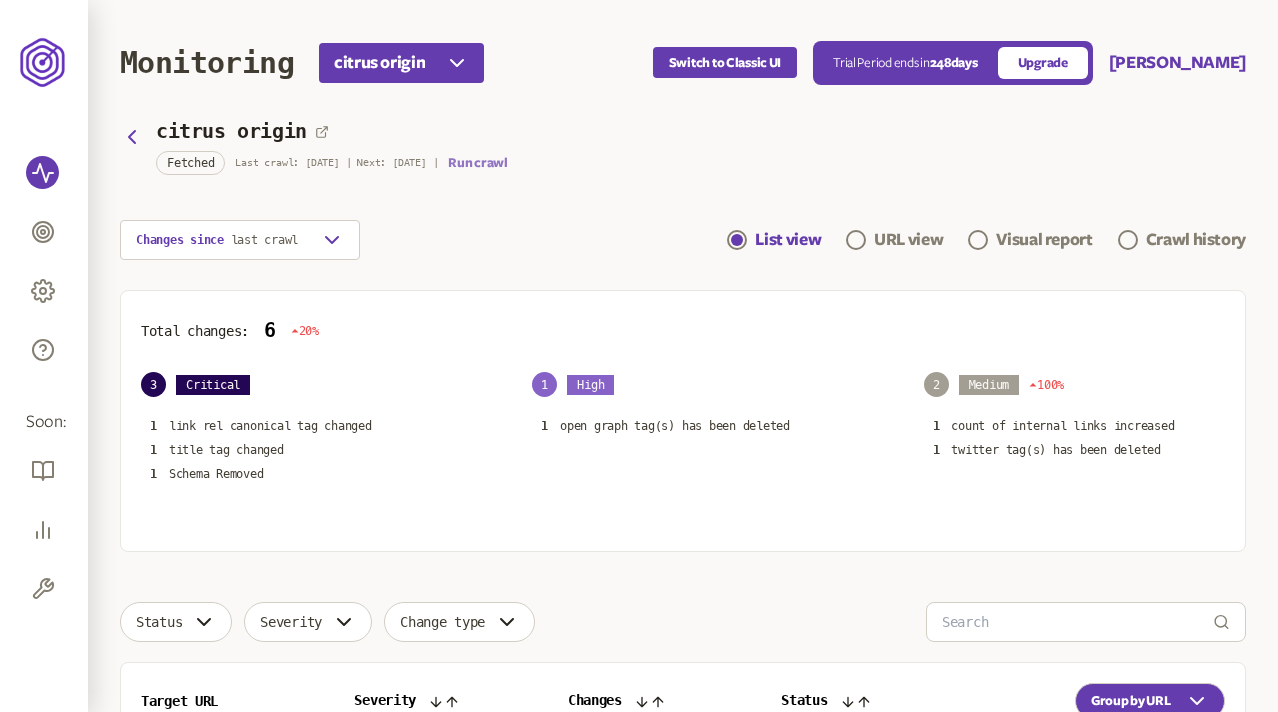 click on "Run crawl" at bounding box center (477, 163) 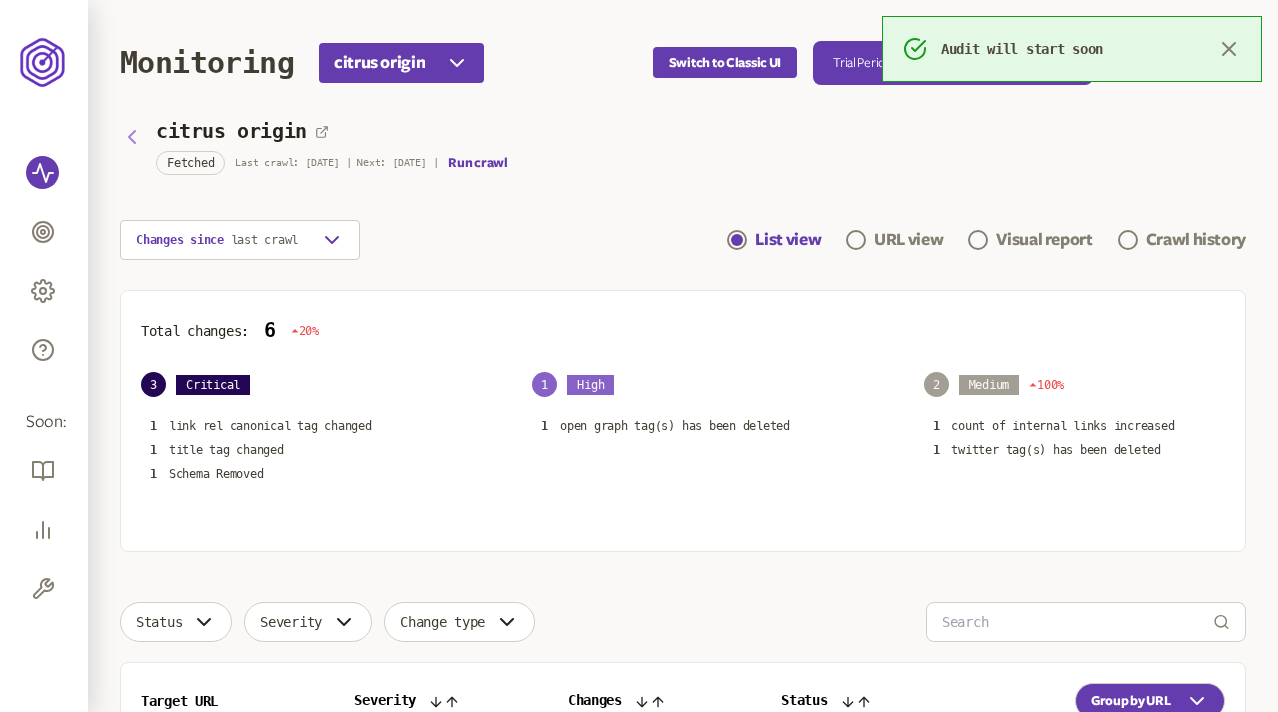 click 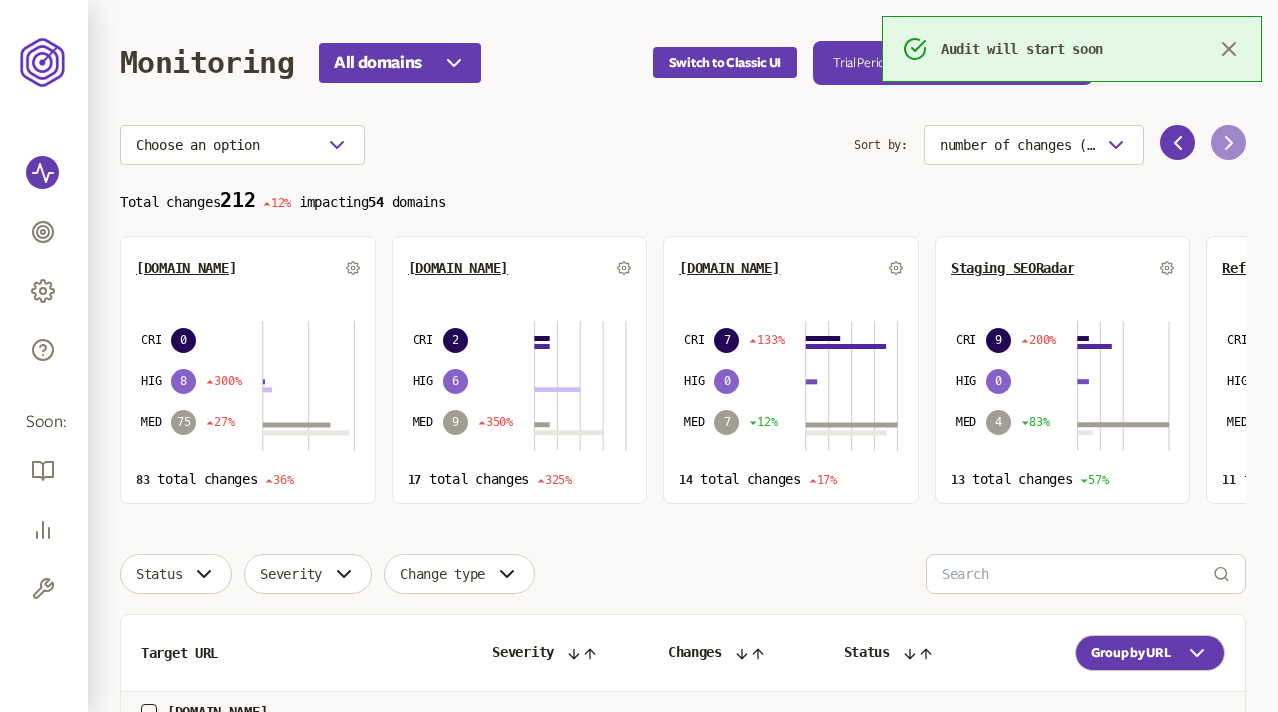 click 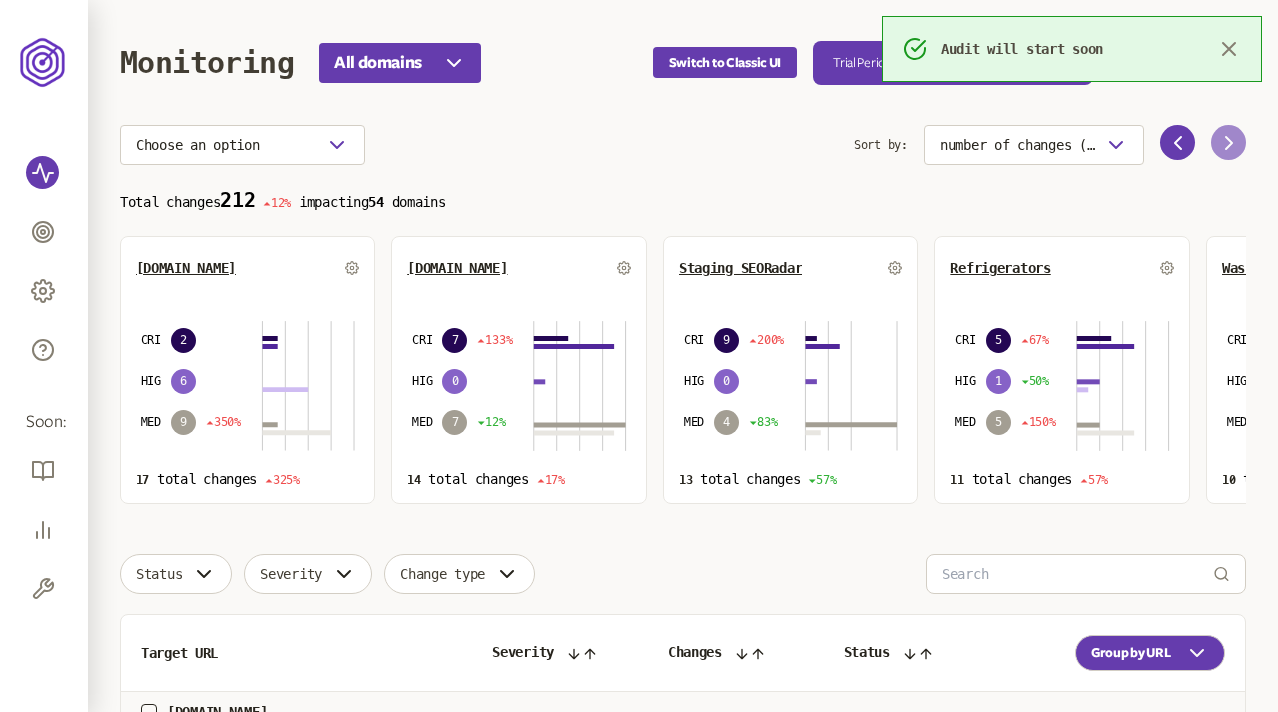 click 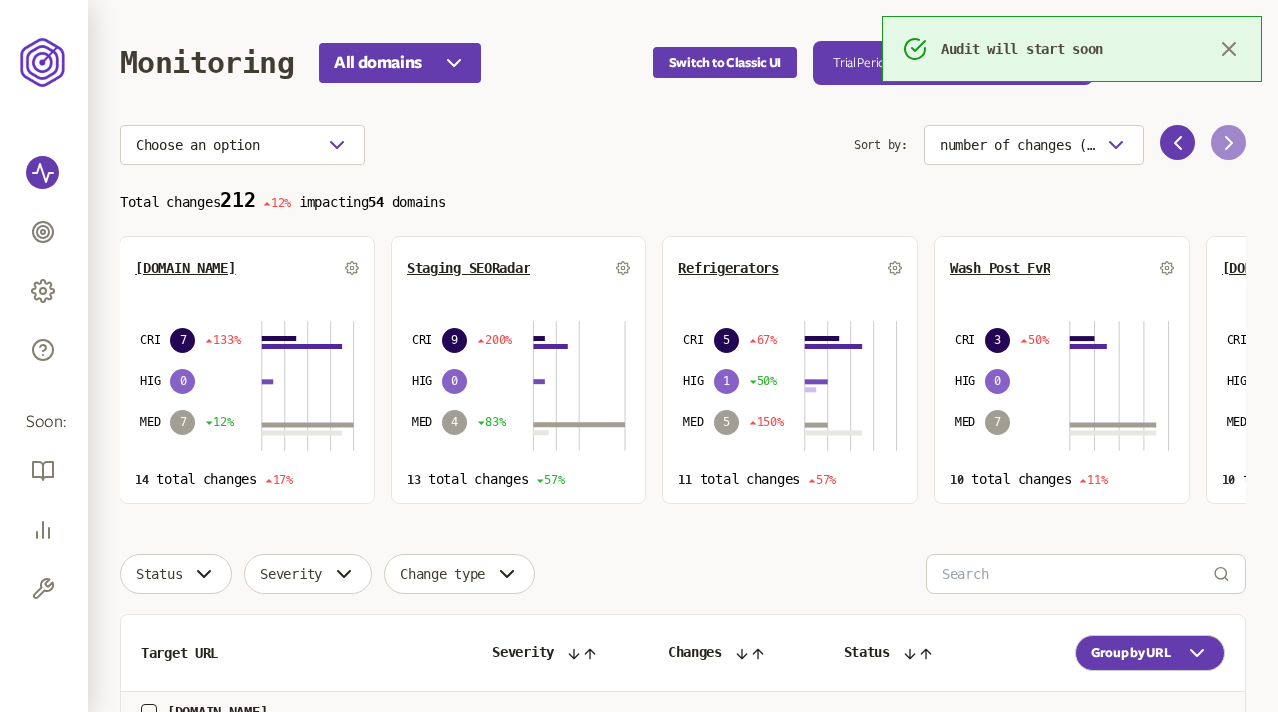 click 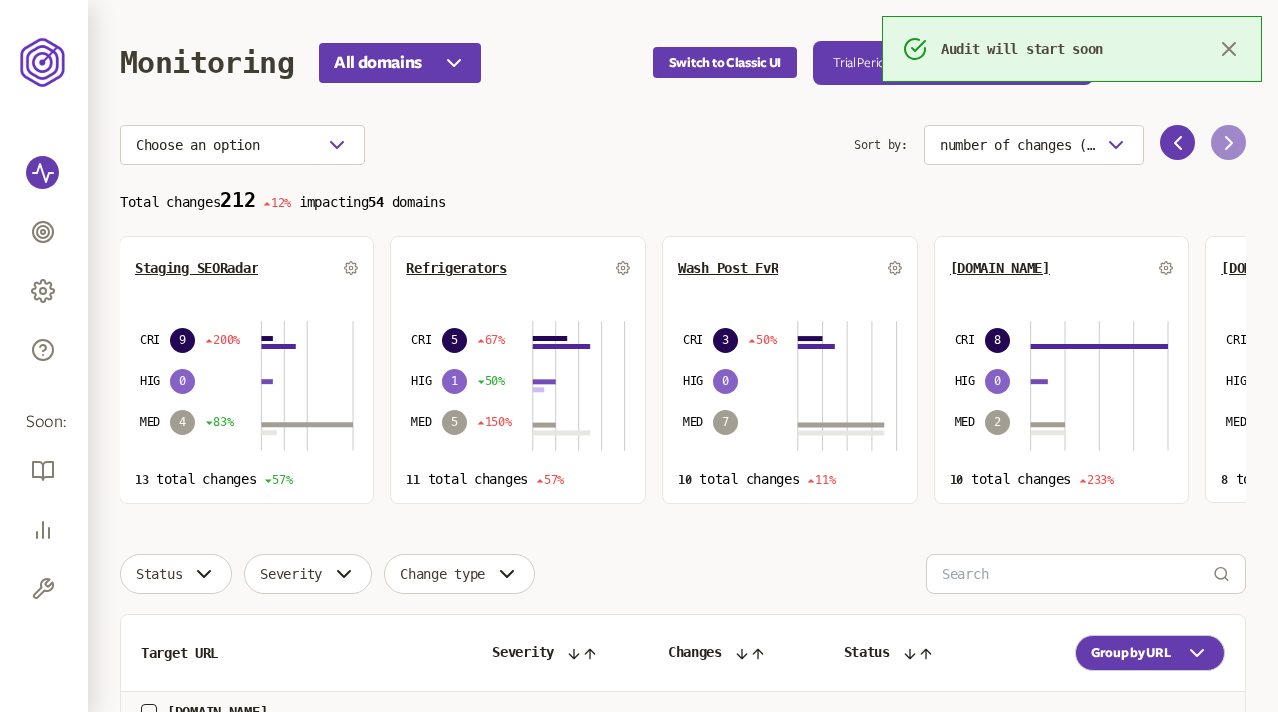 click 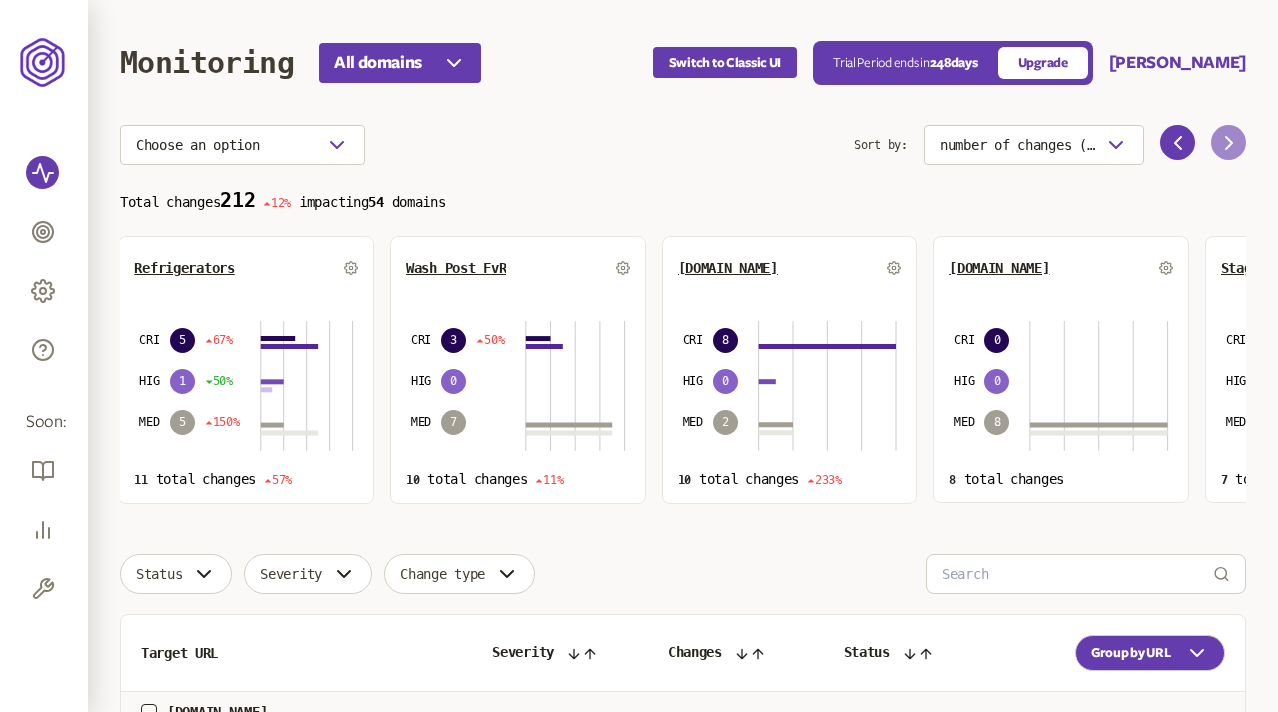 click 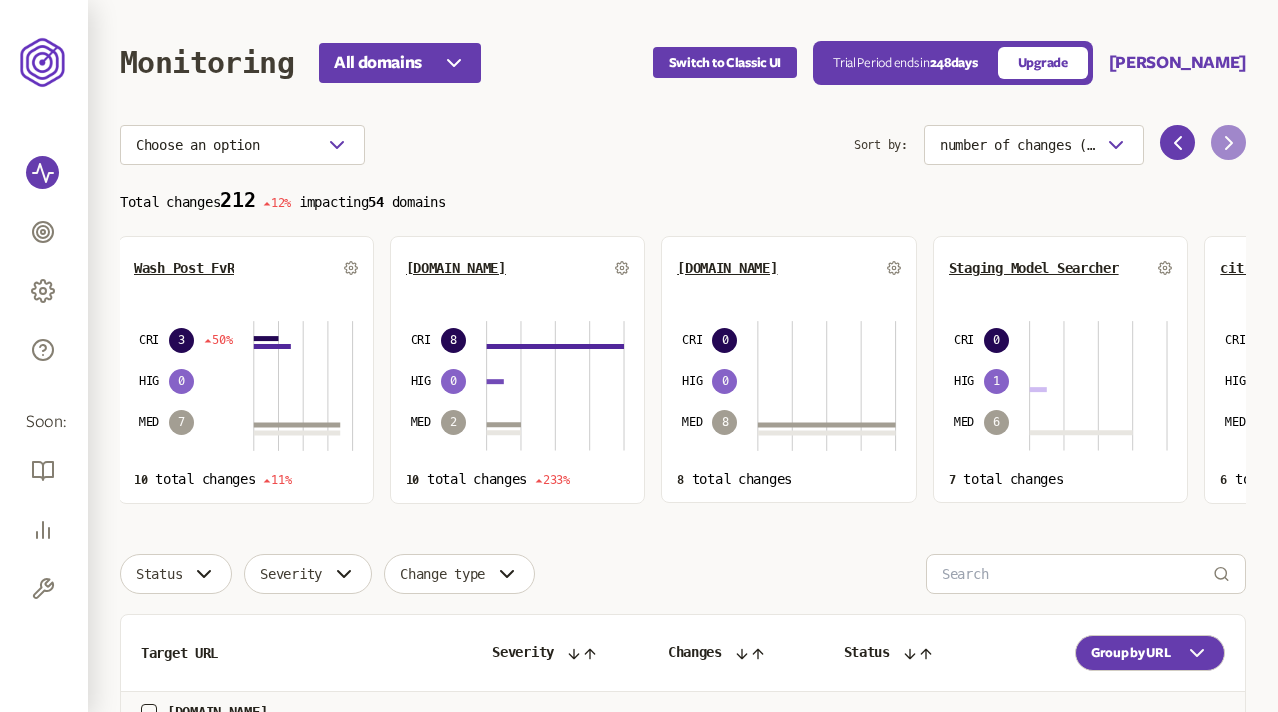 click 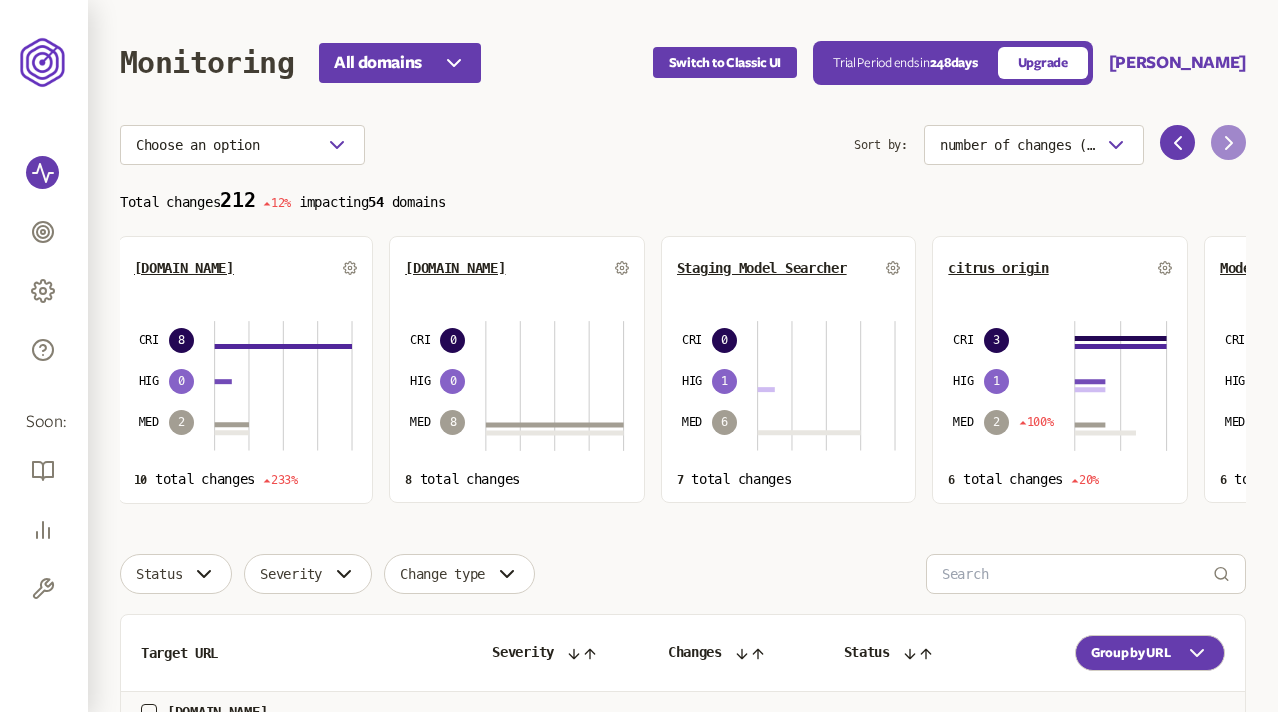 click 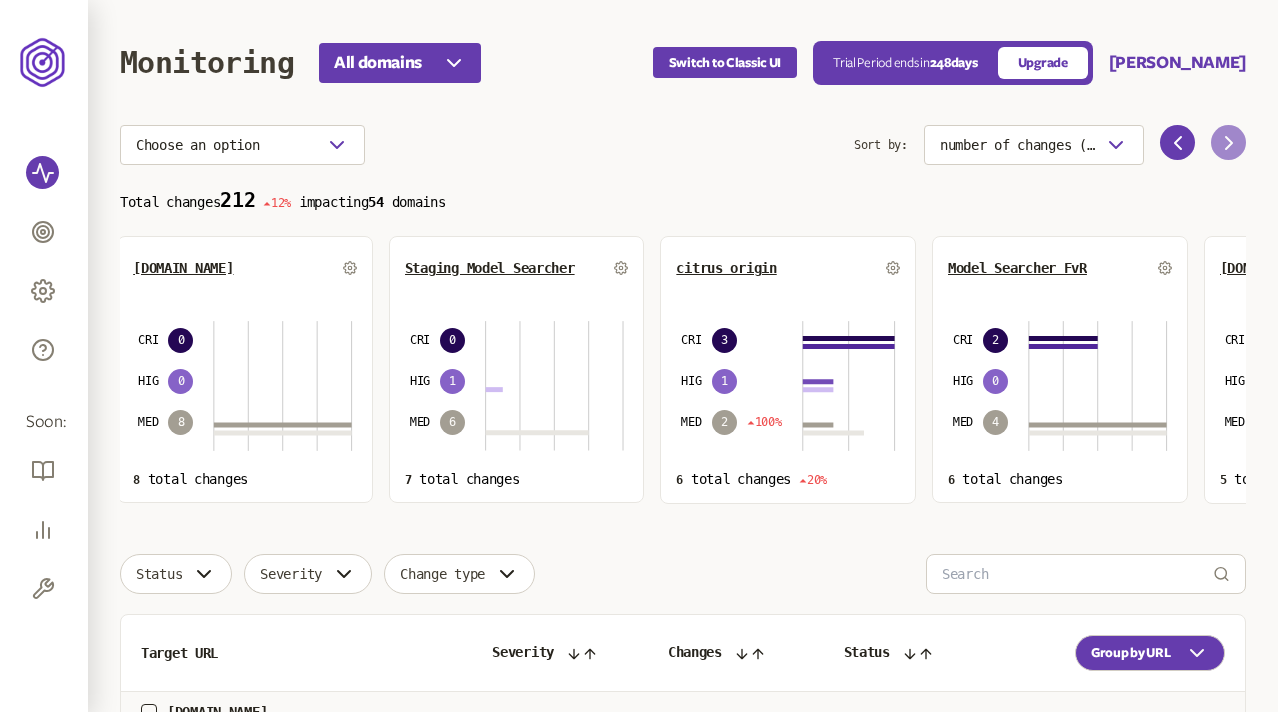 click 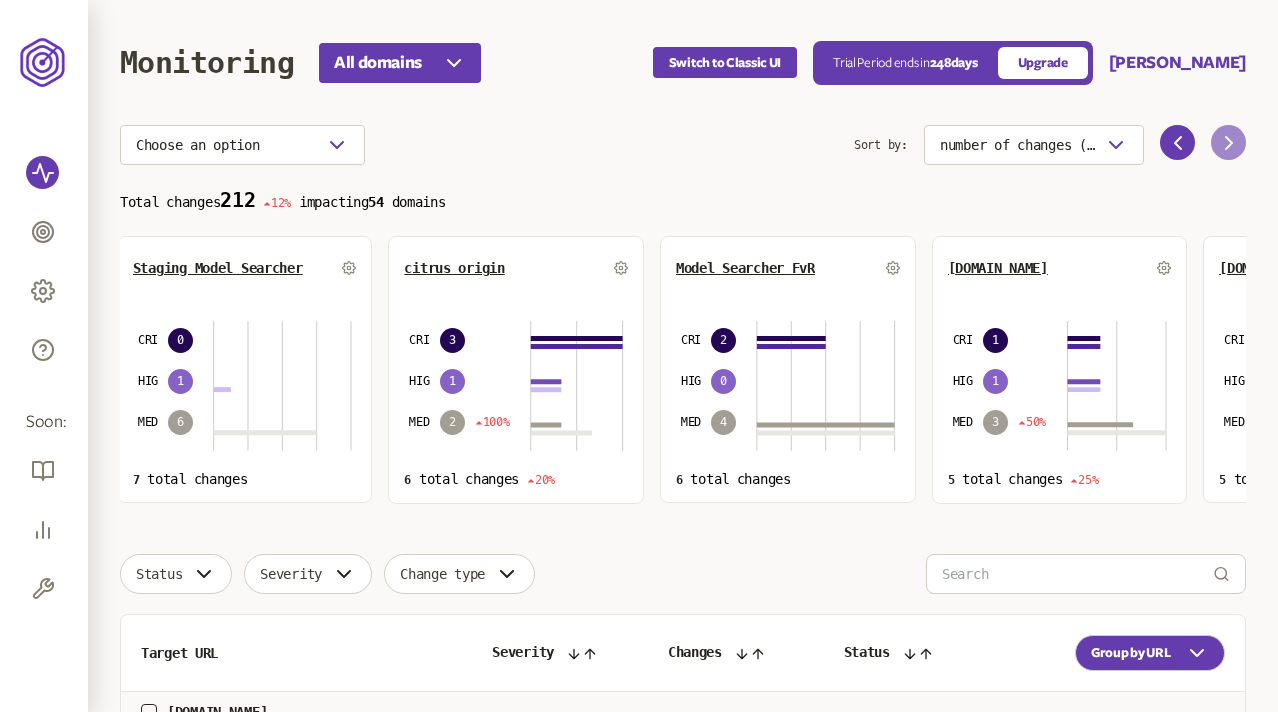 click 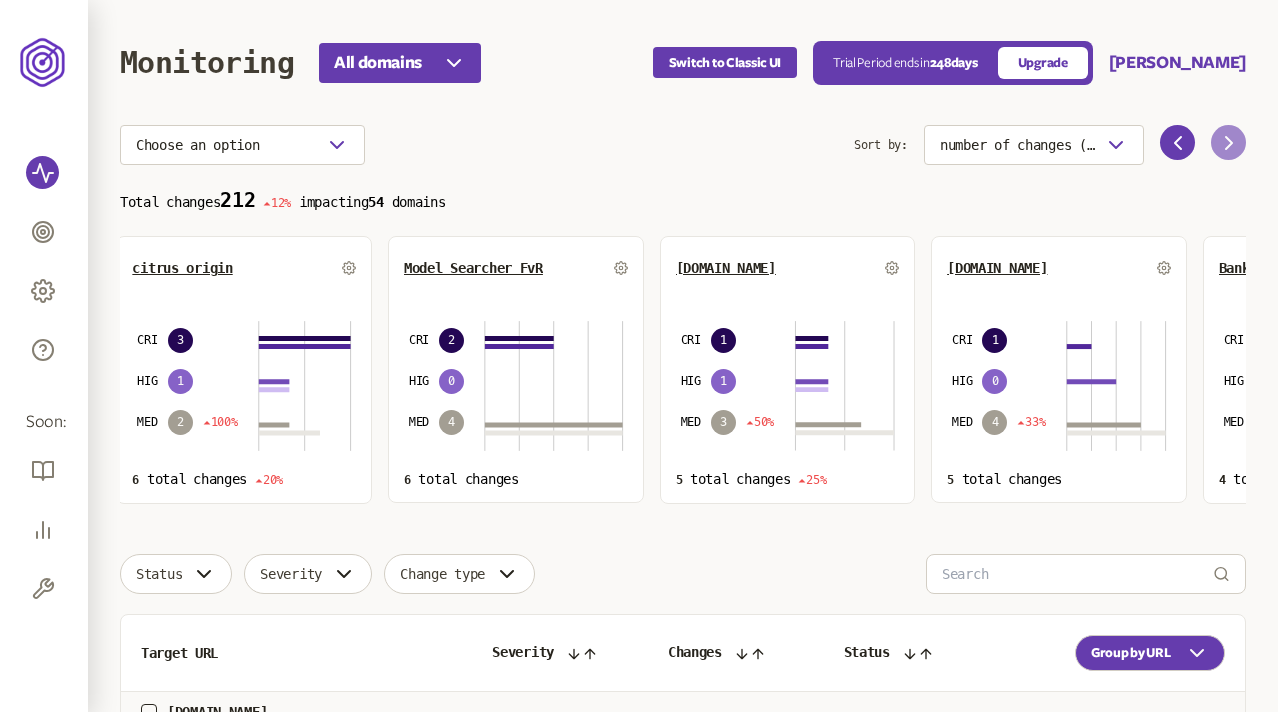click 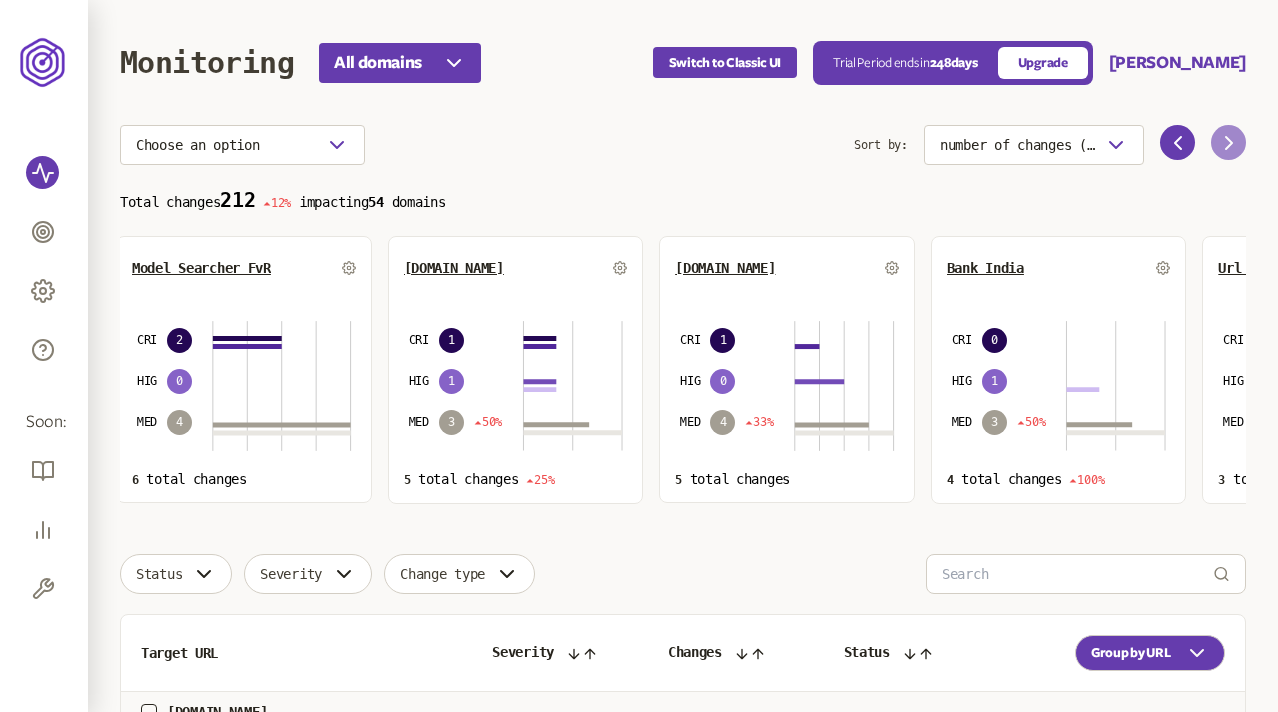 click 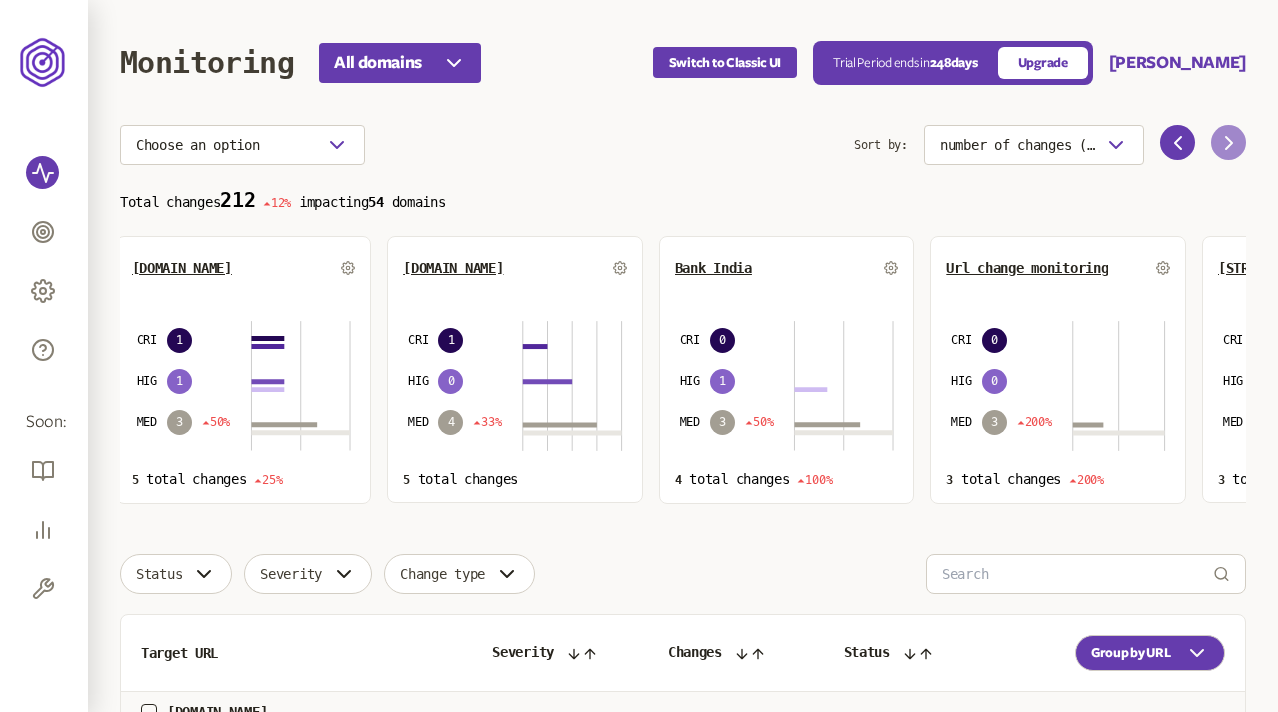 click 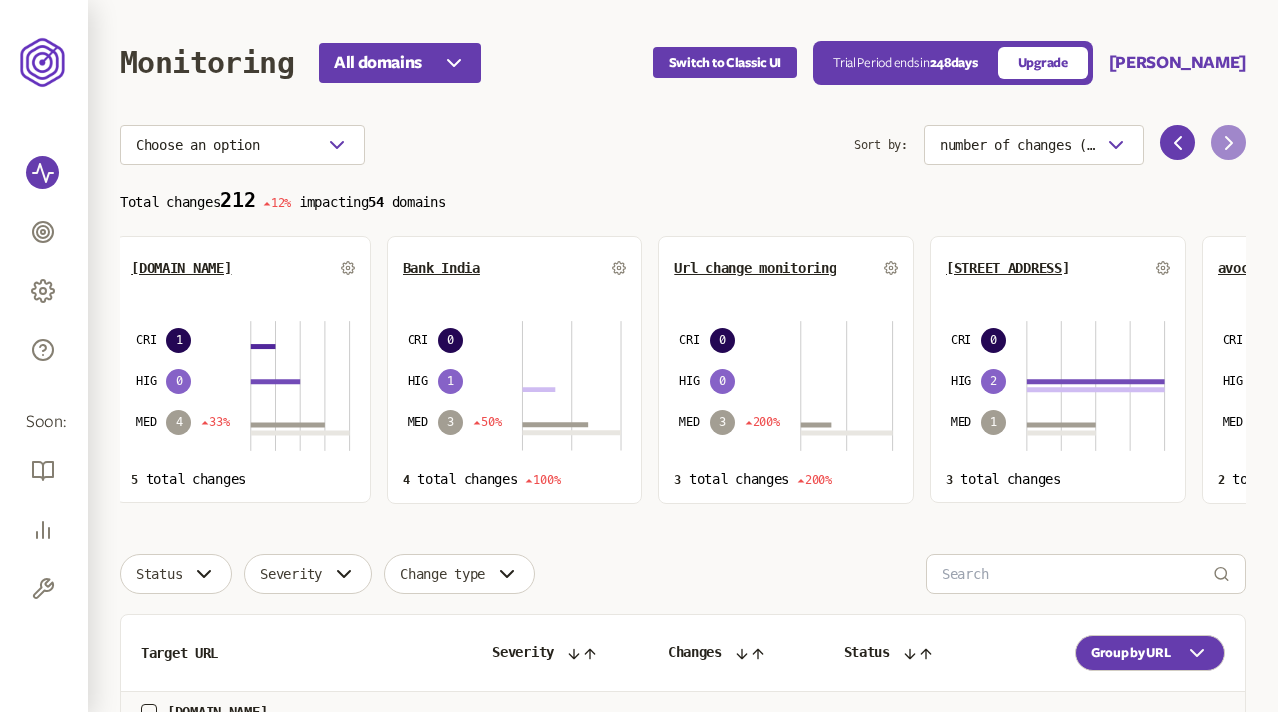 click 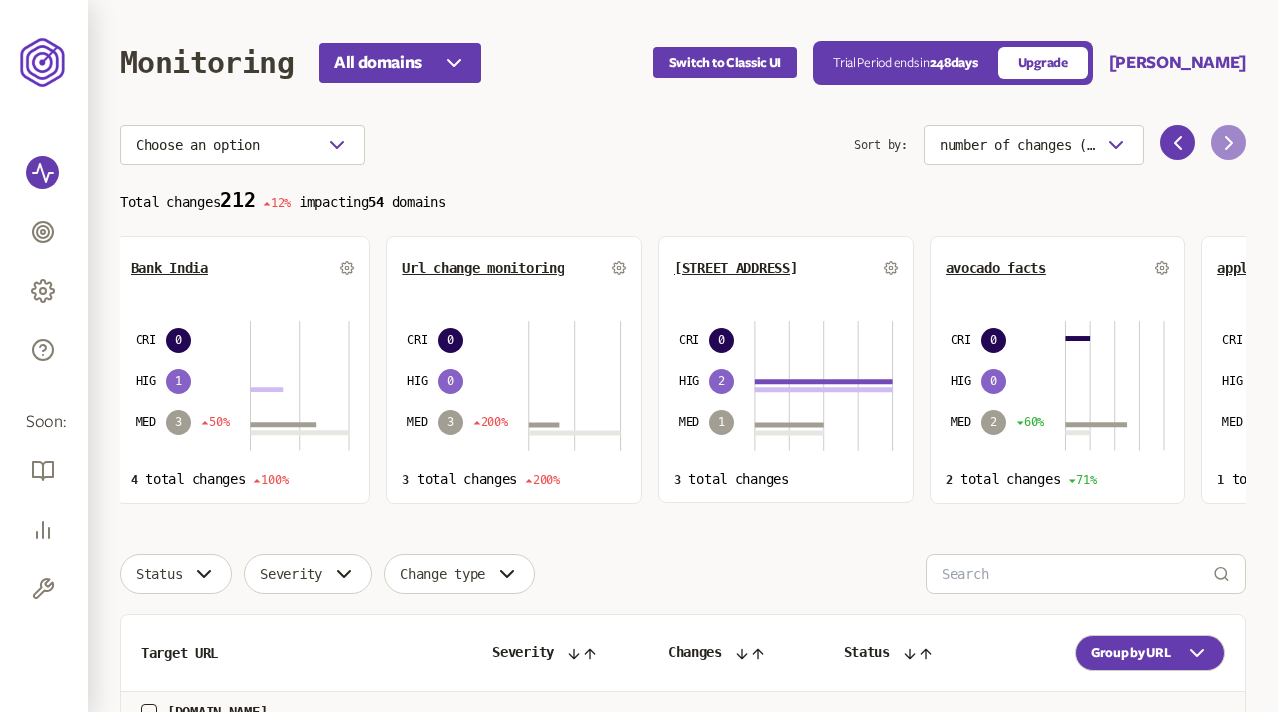 click 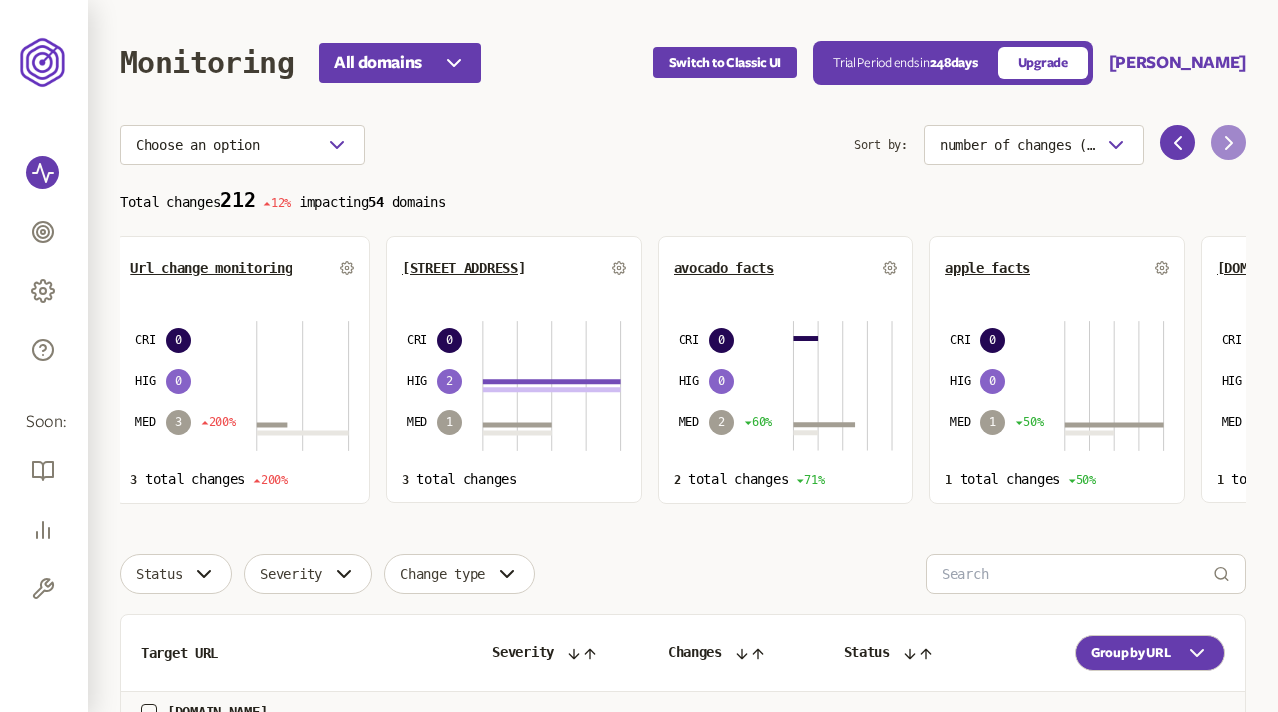 click 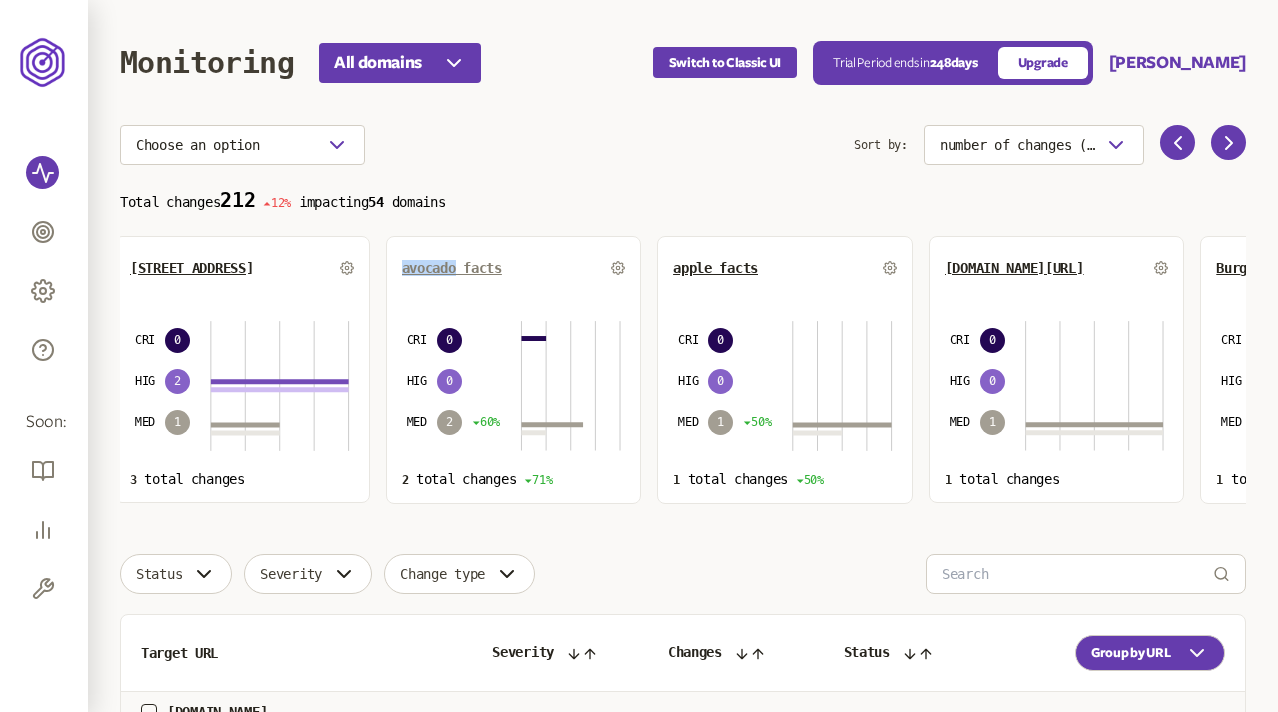 click on "avocado facts" at bounding box center (452, 268) 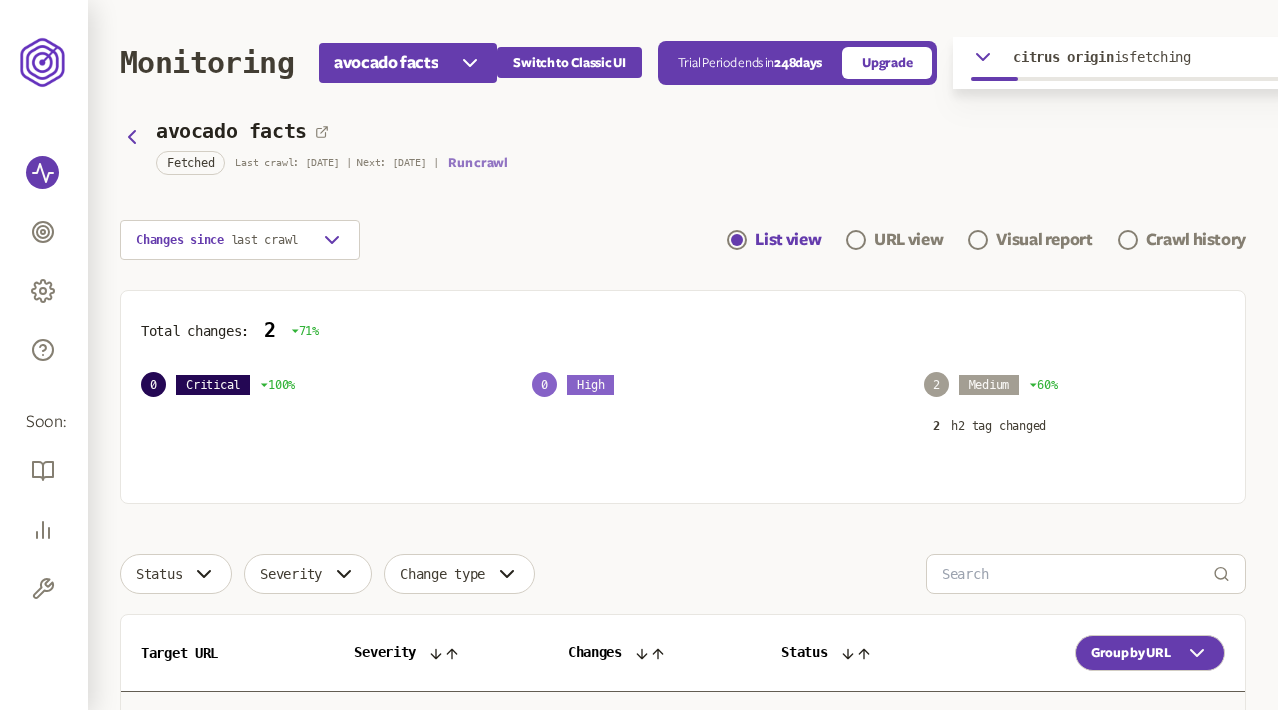 click on "Run crawl" at bounding box center (477, 163) 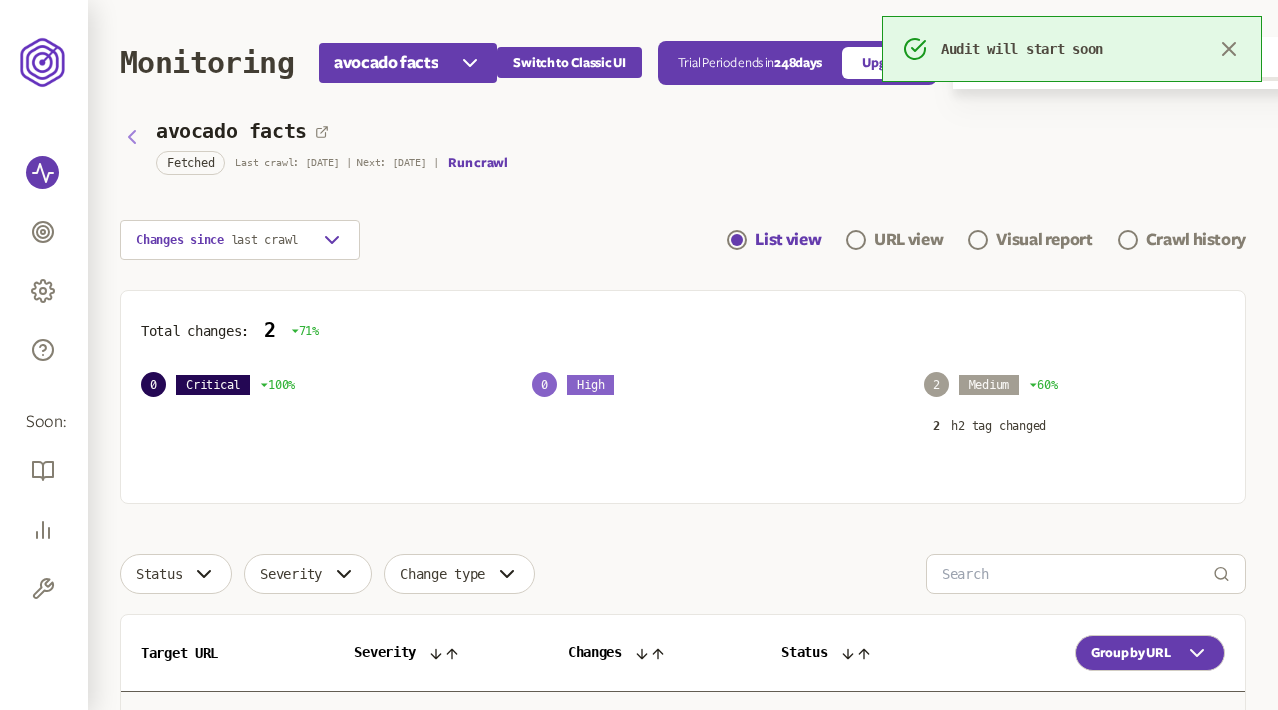 click 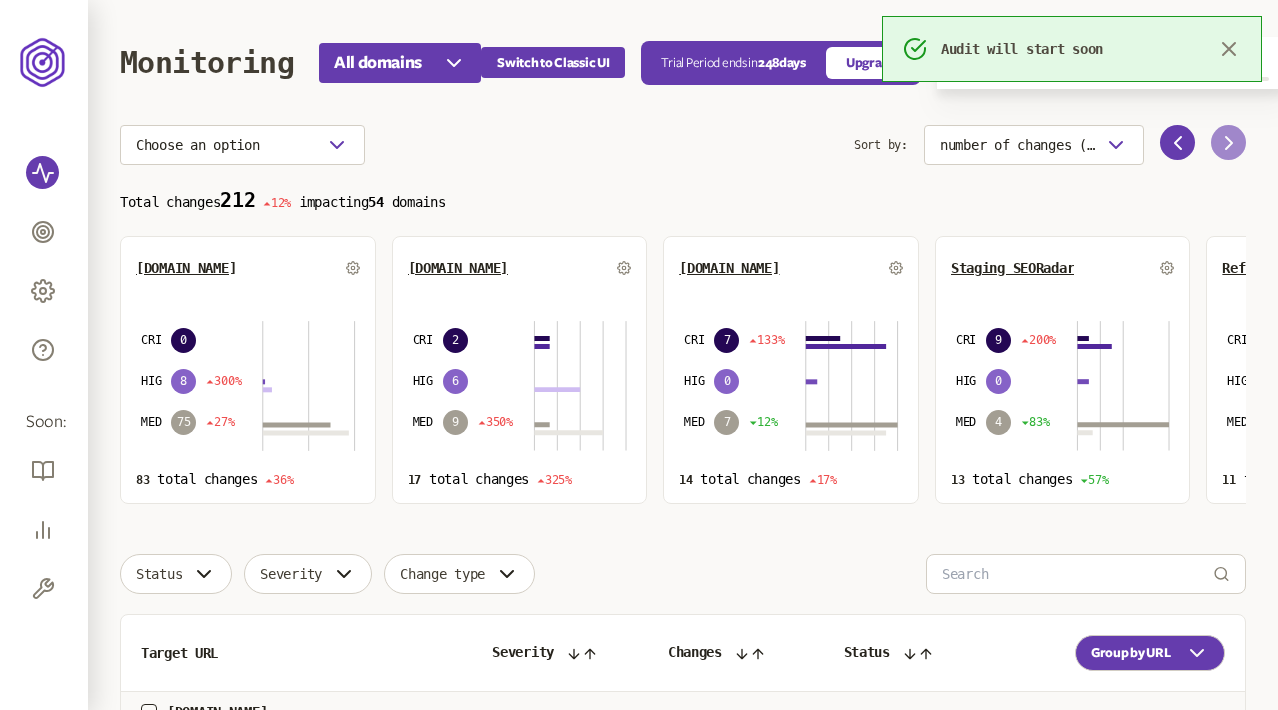 click 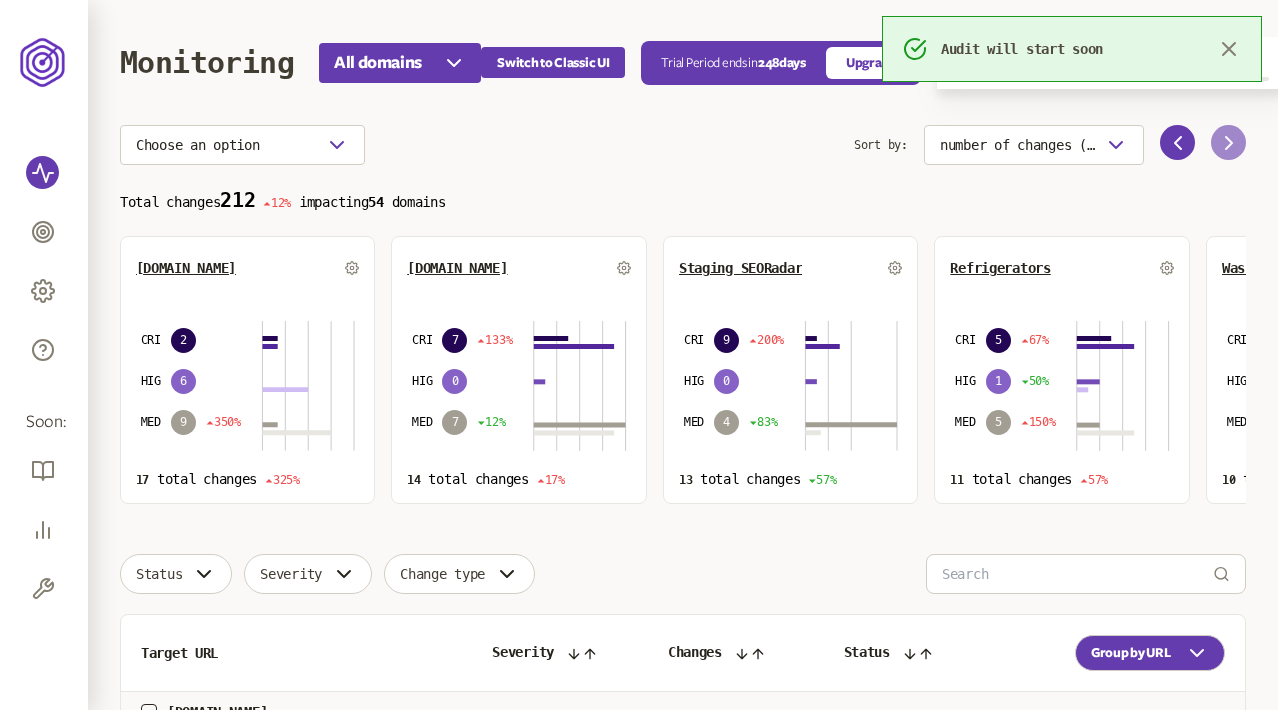 click 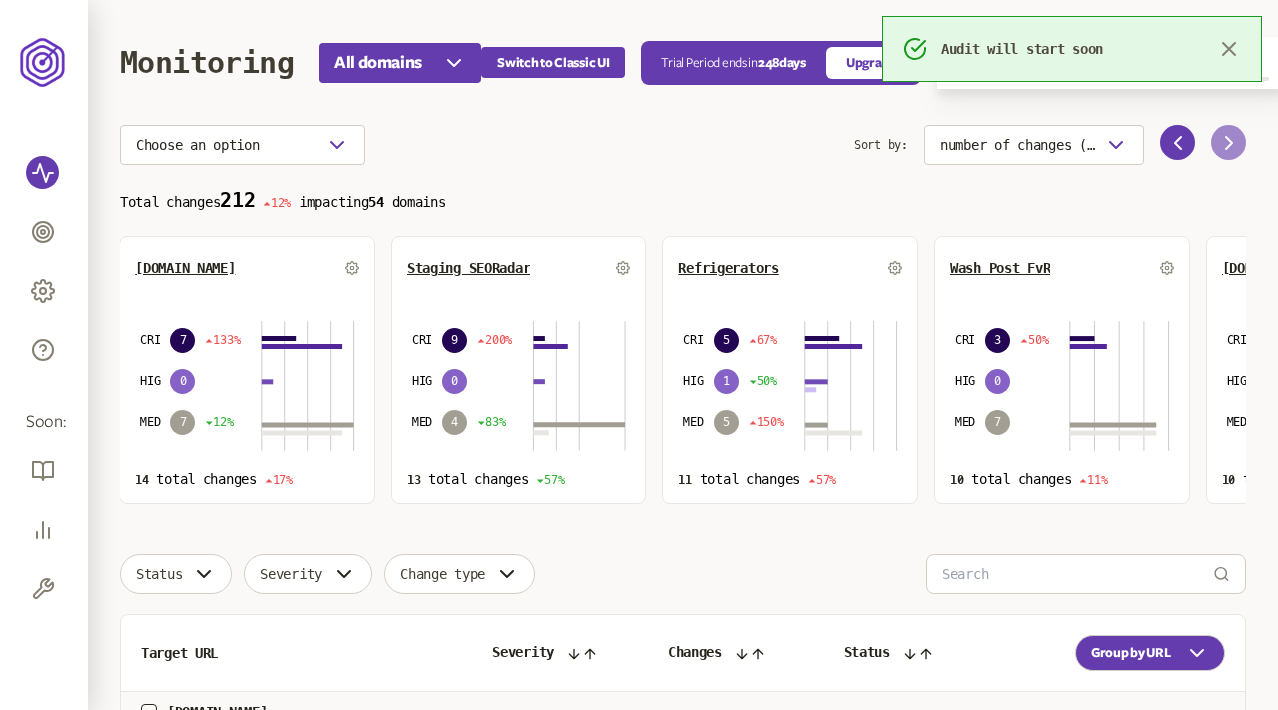 click 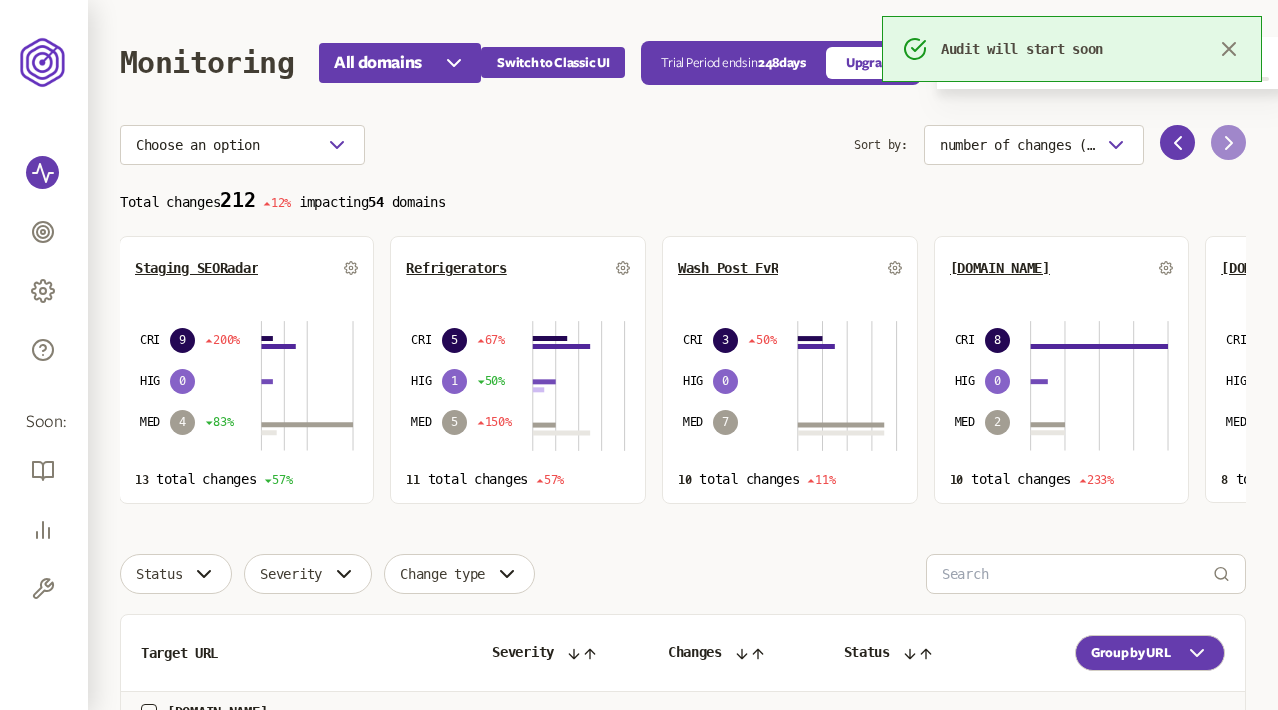 click 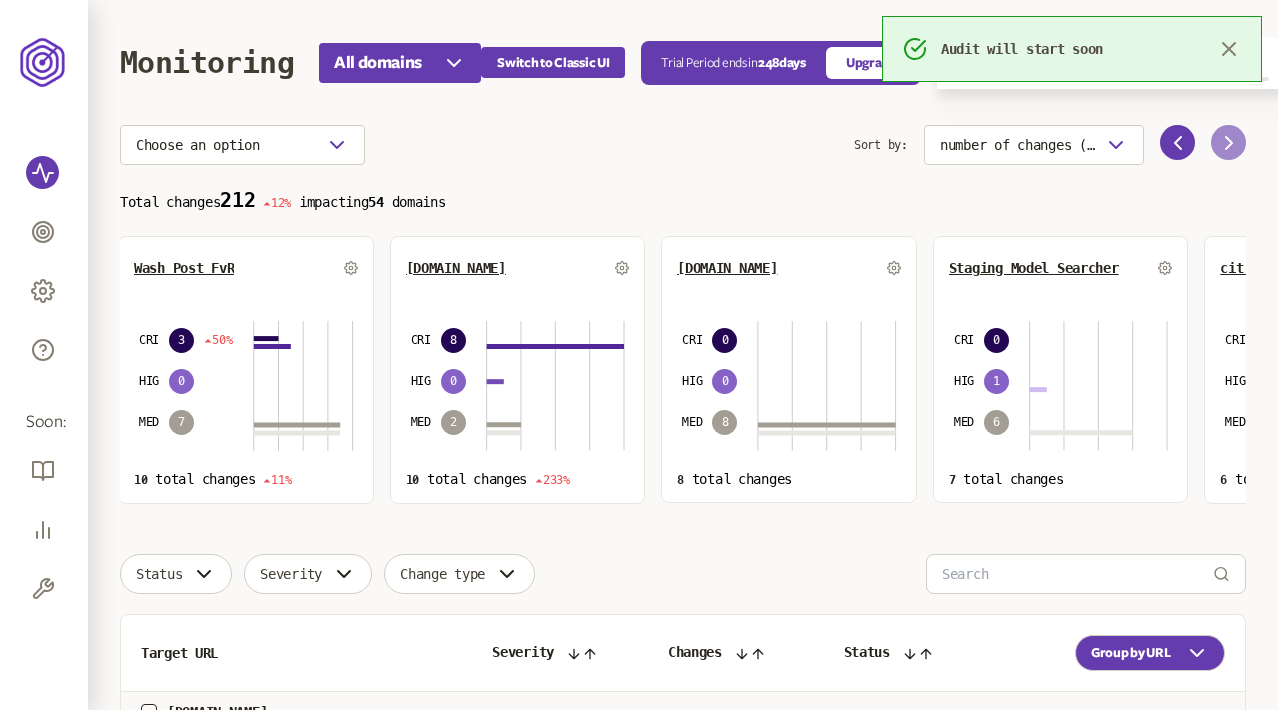 click 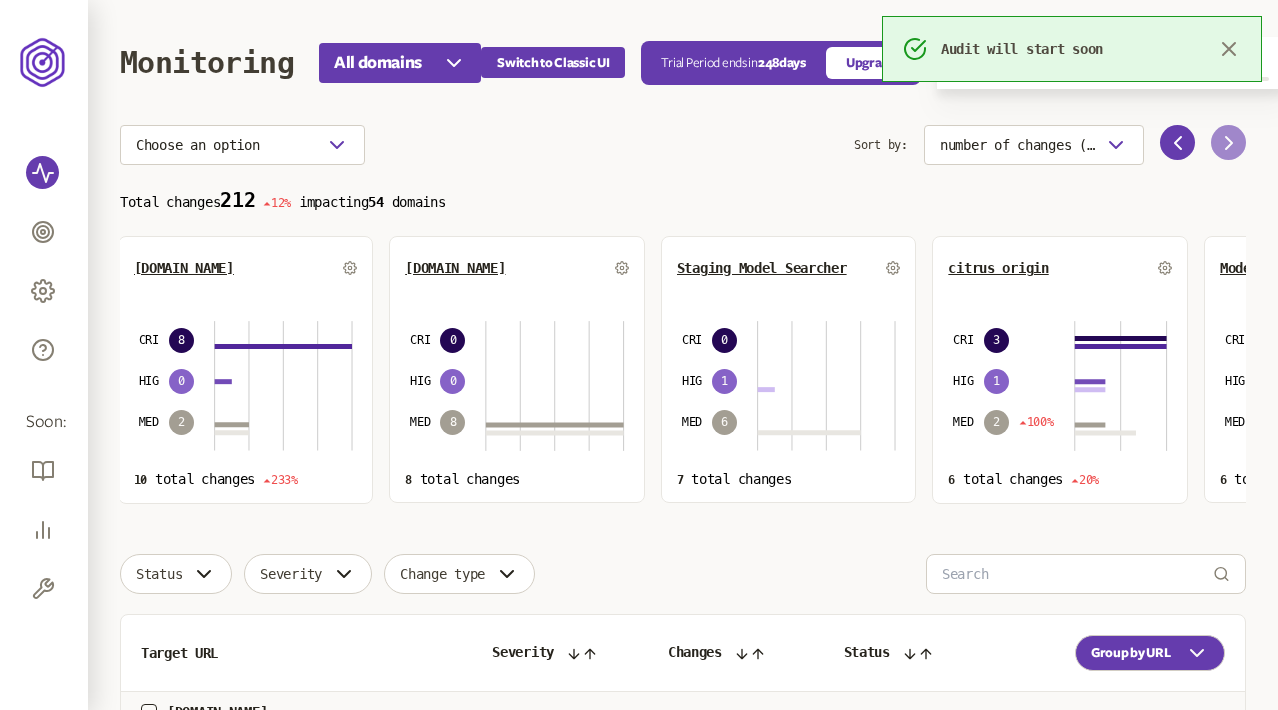click 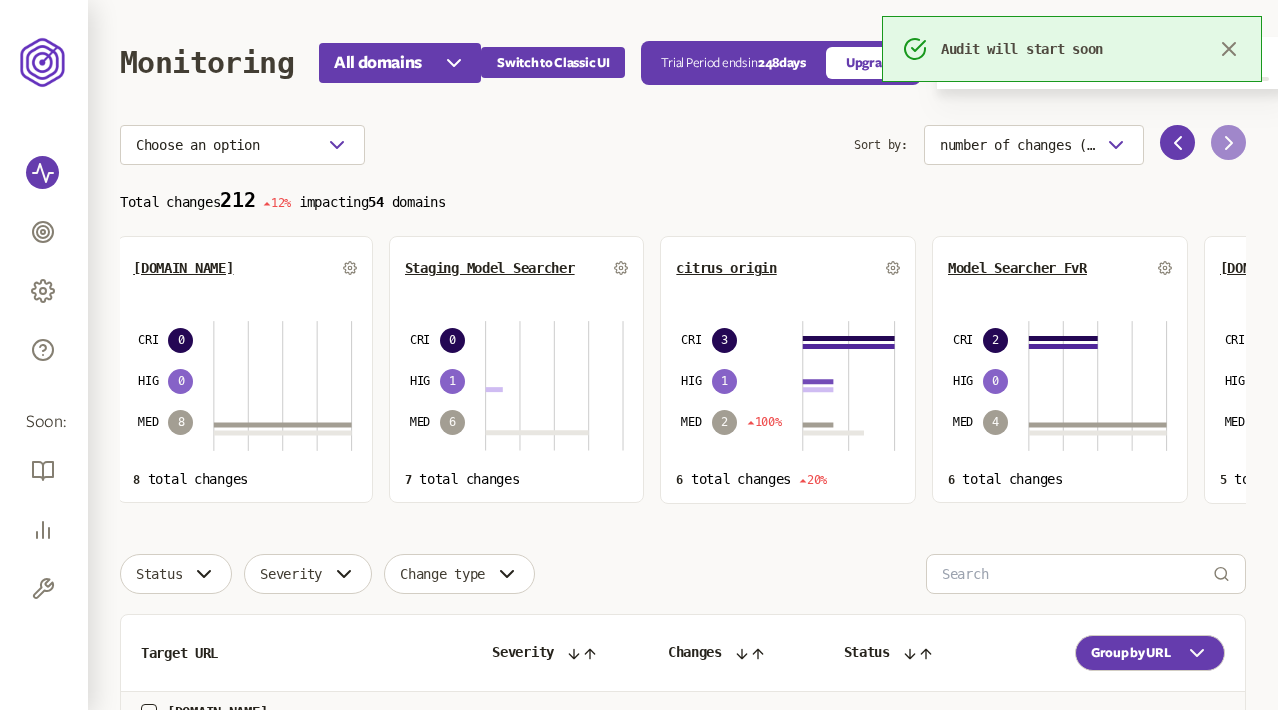click 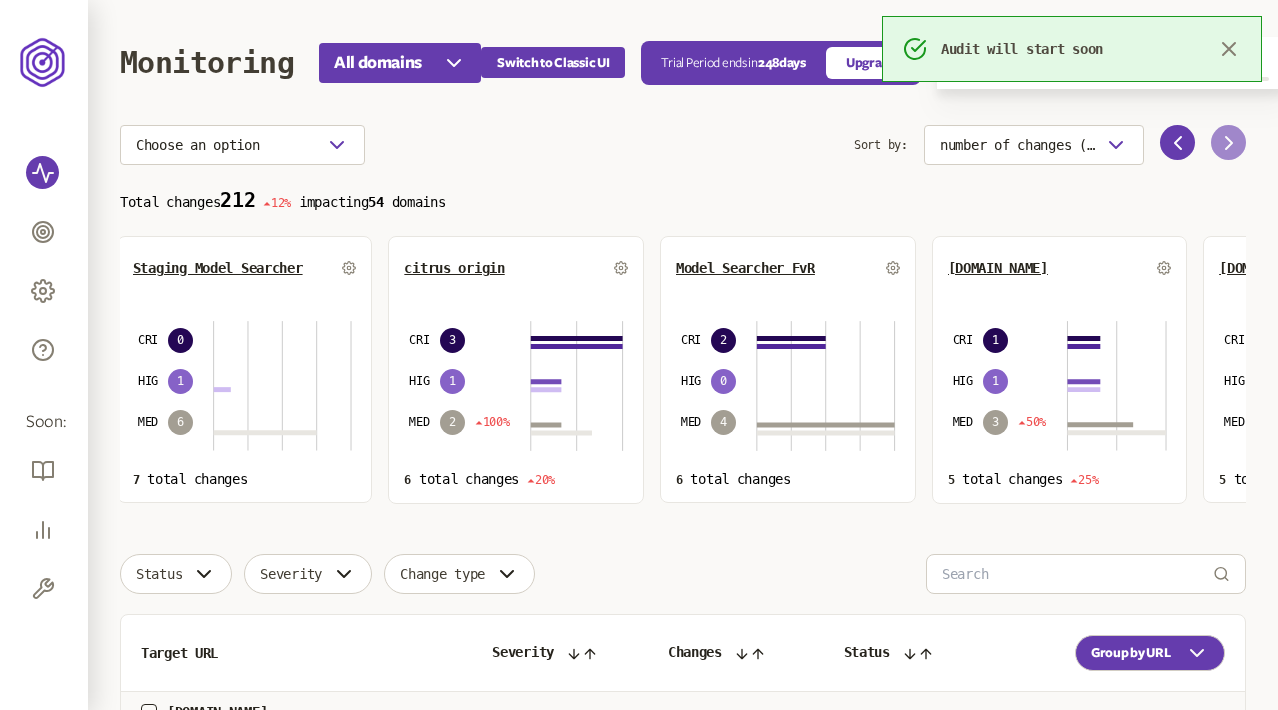 click 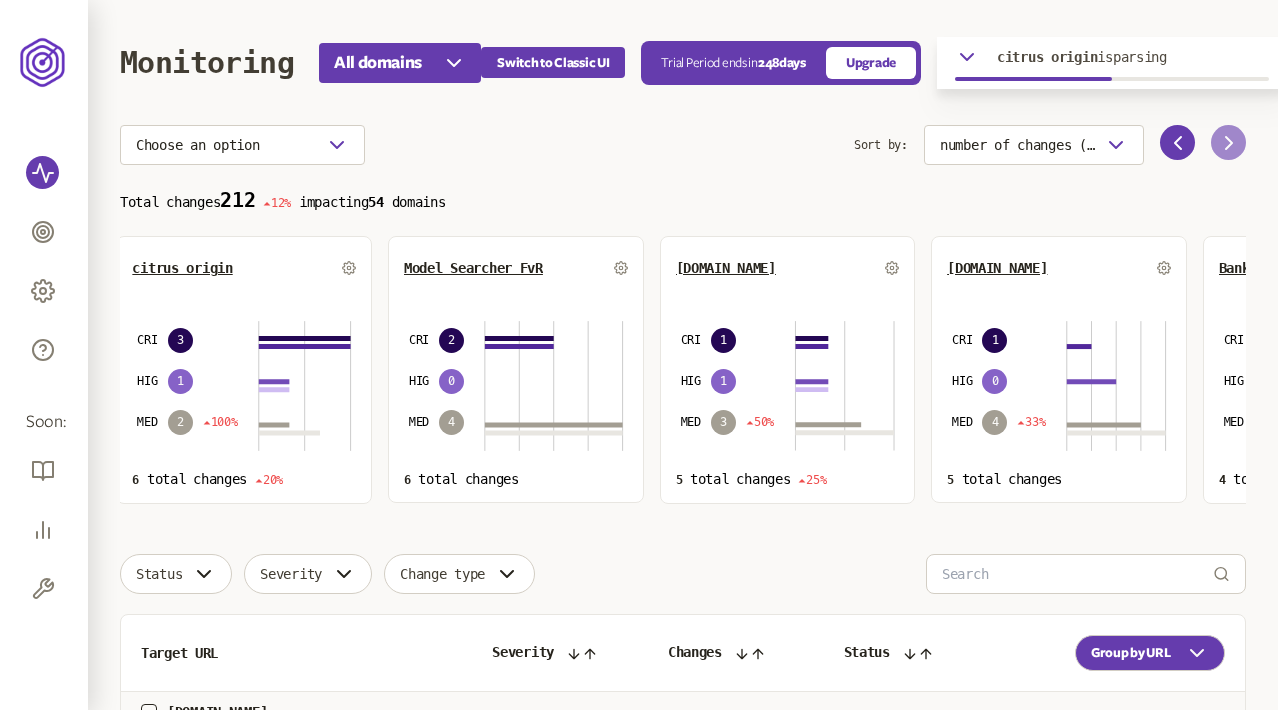 click 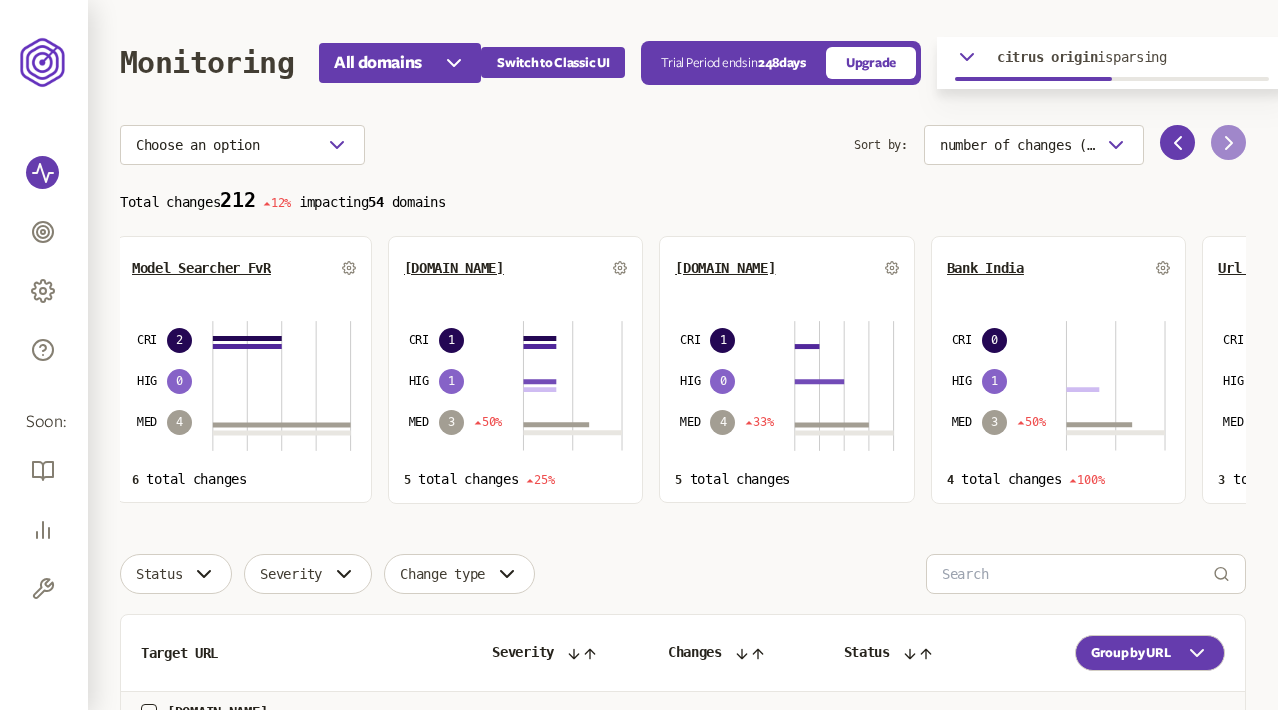 click 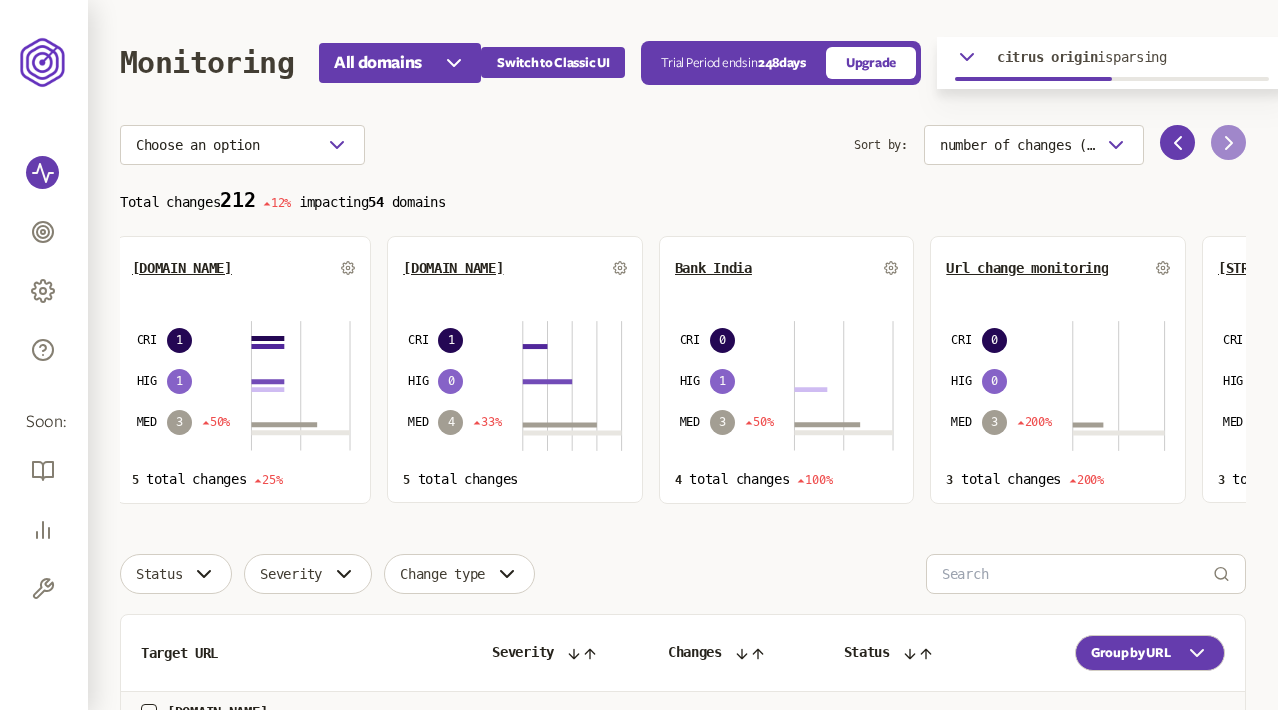 click 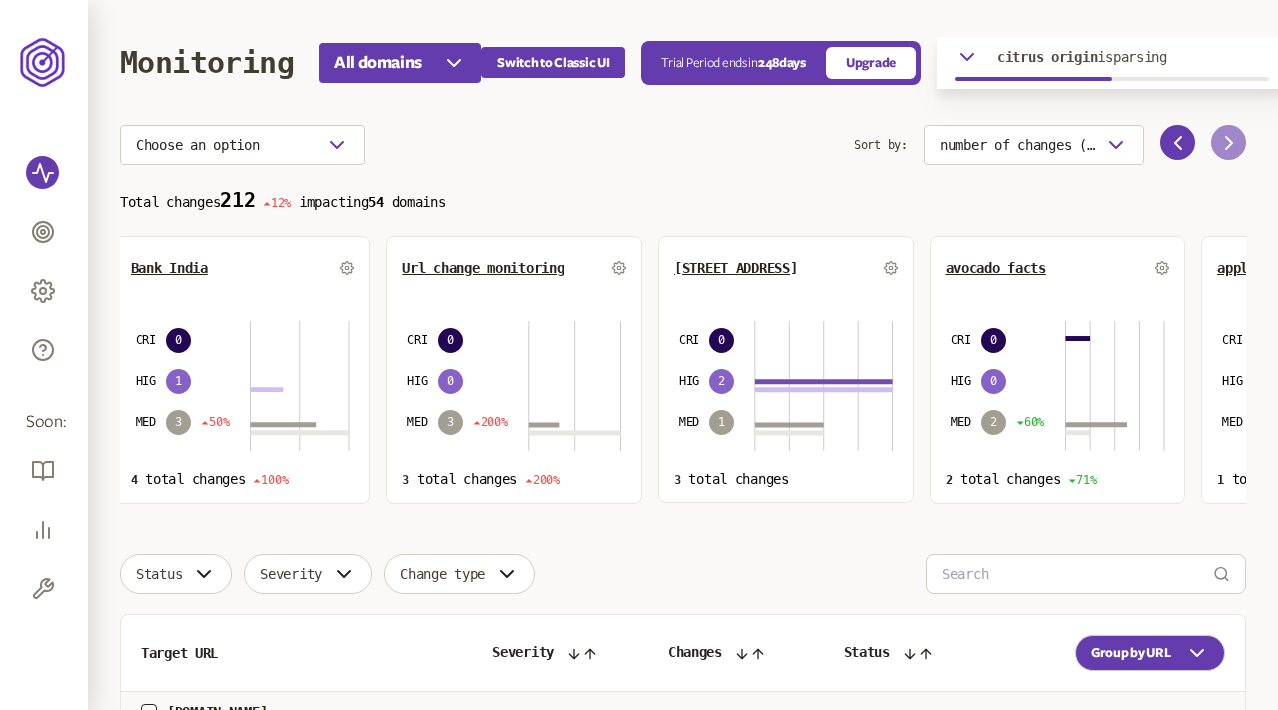 click 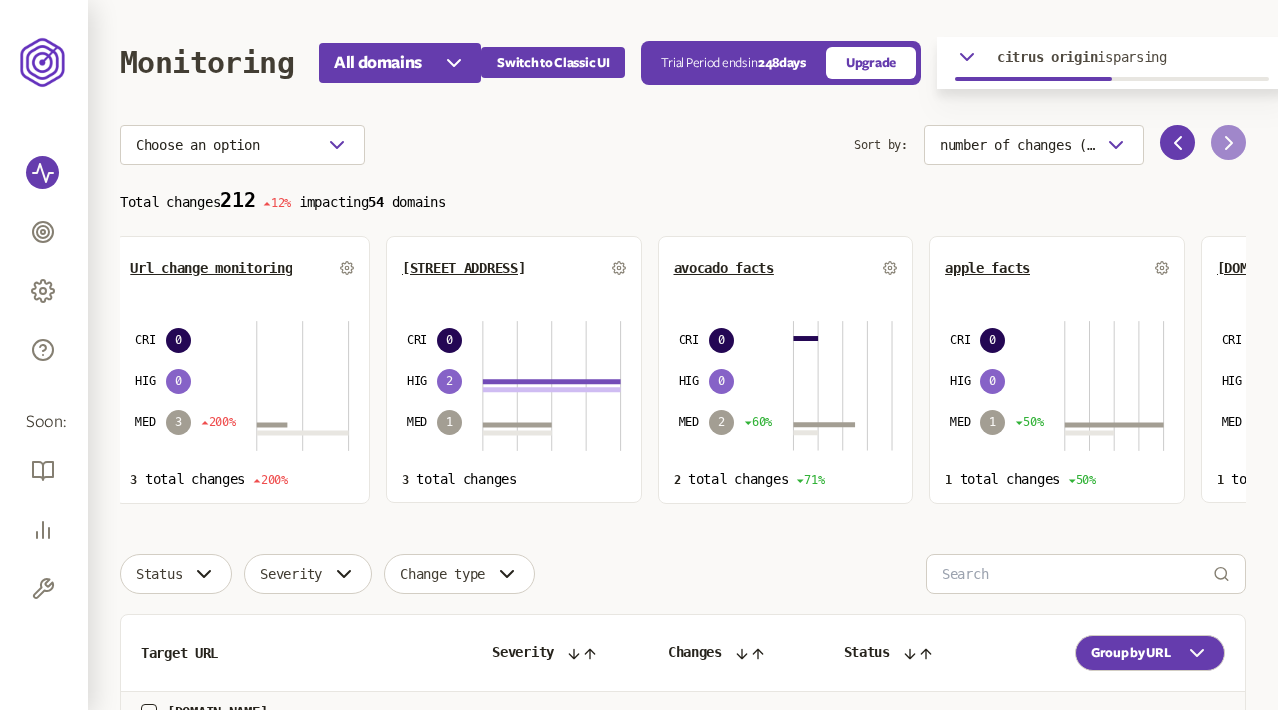 click 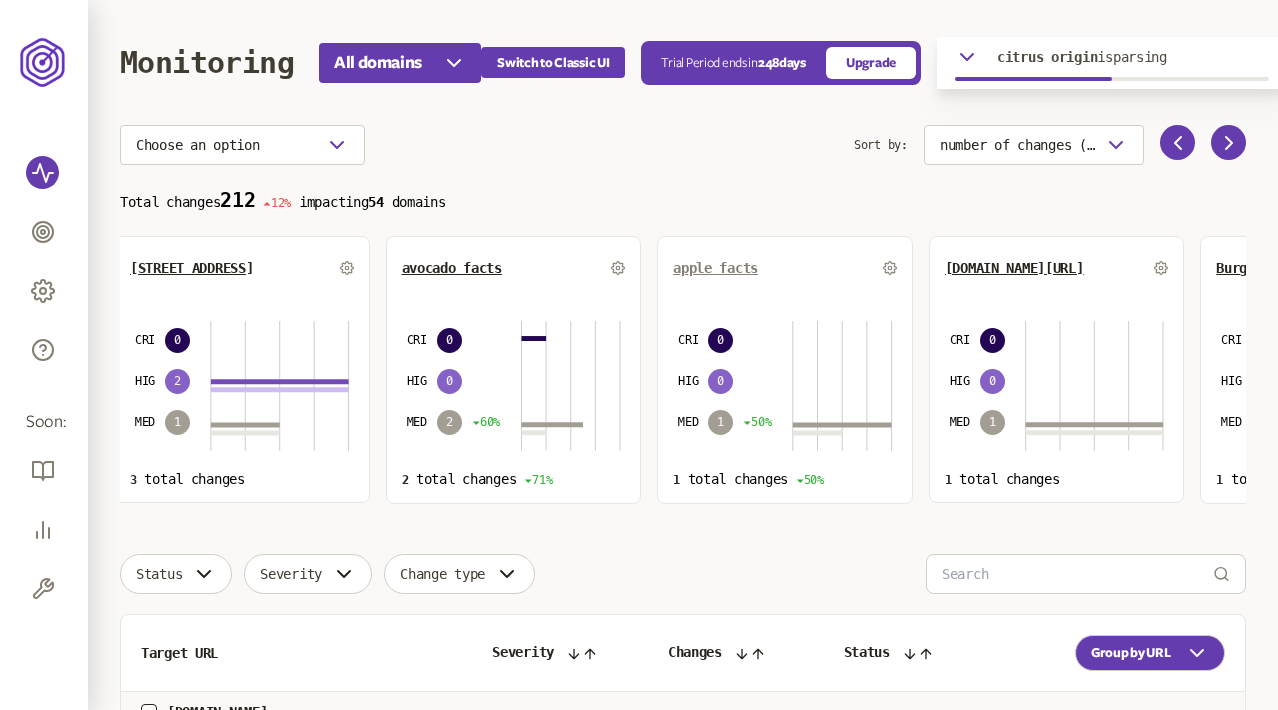 click on "apple facts" at bounding box center [715, 268] 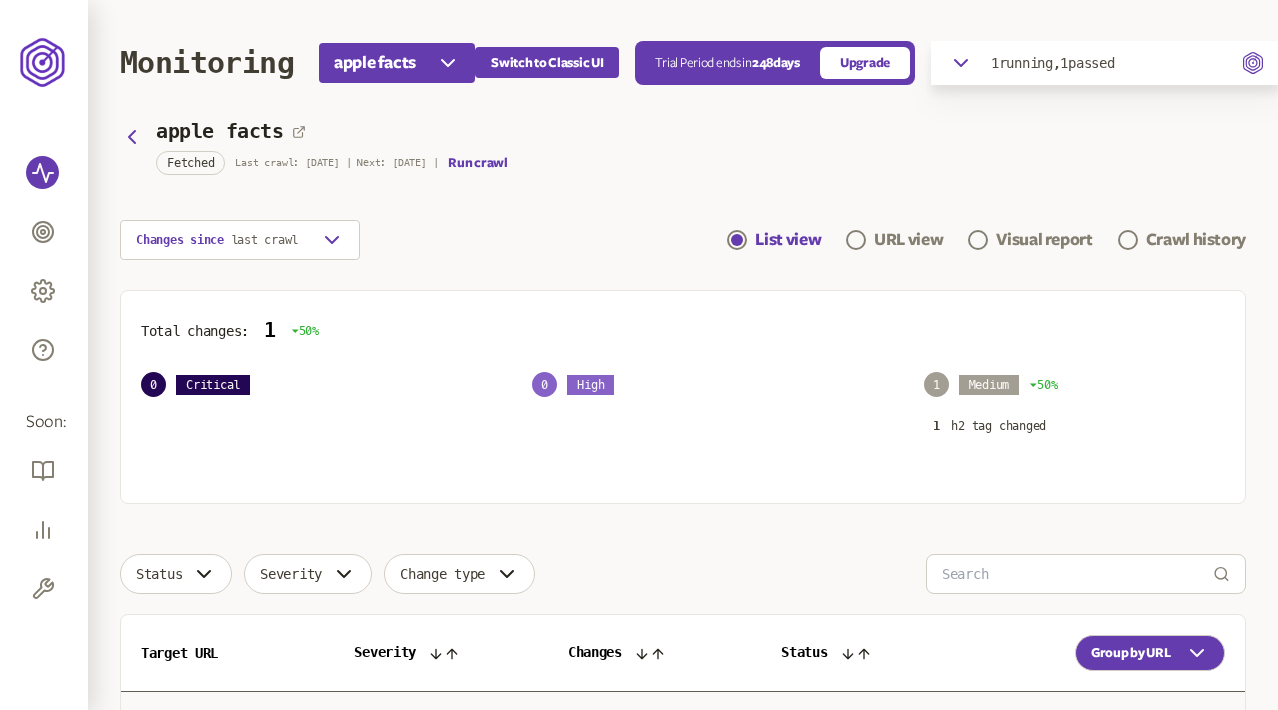 click 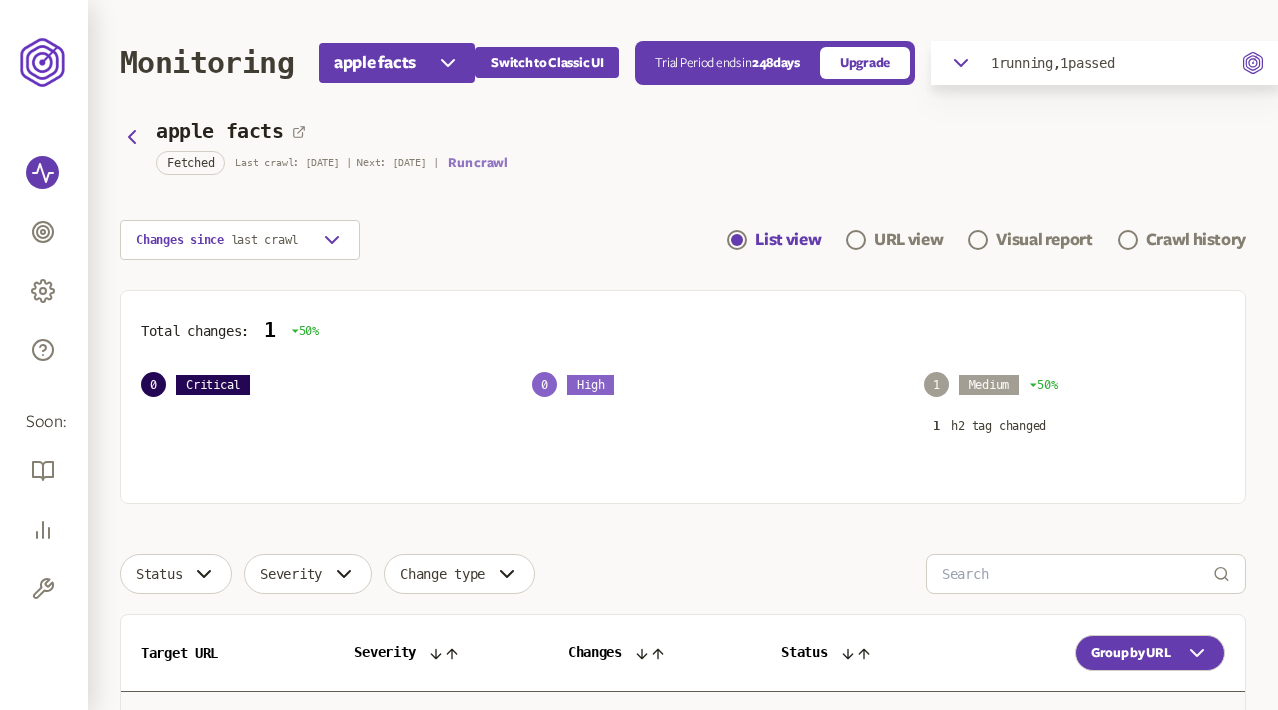 click on "Run crawl" at bounding box center [477, 163] 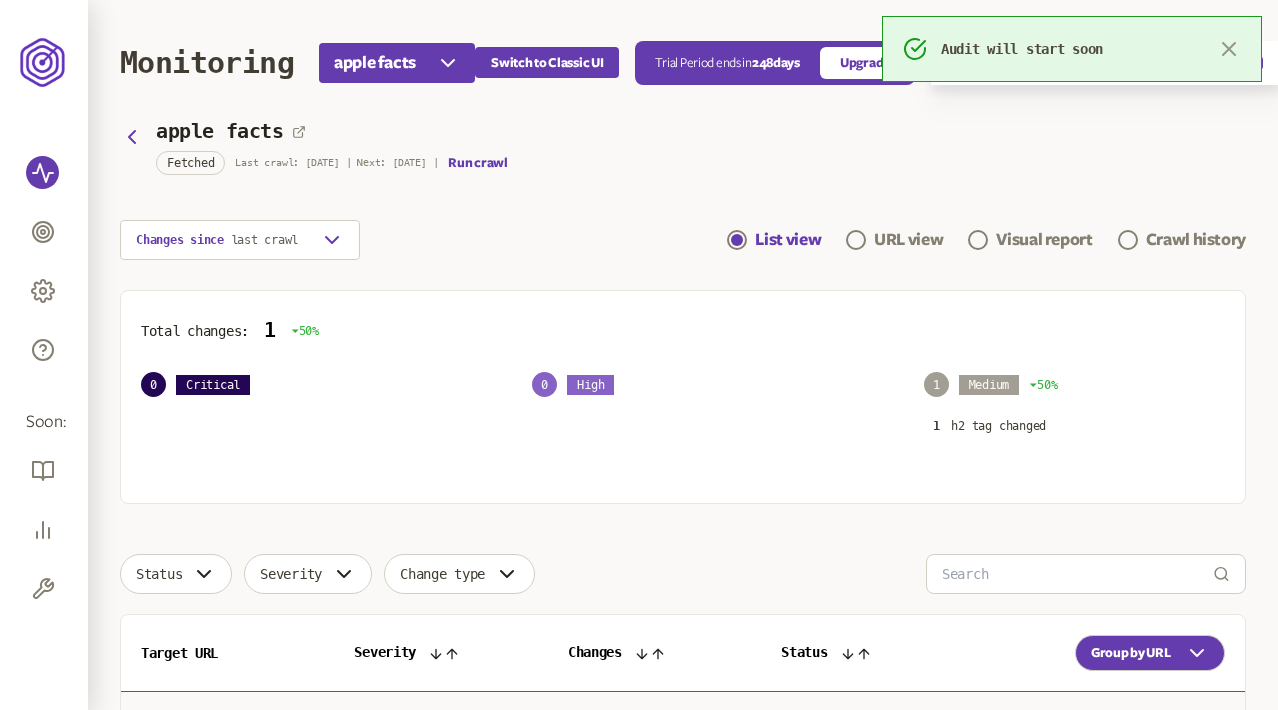 click 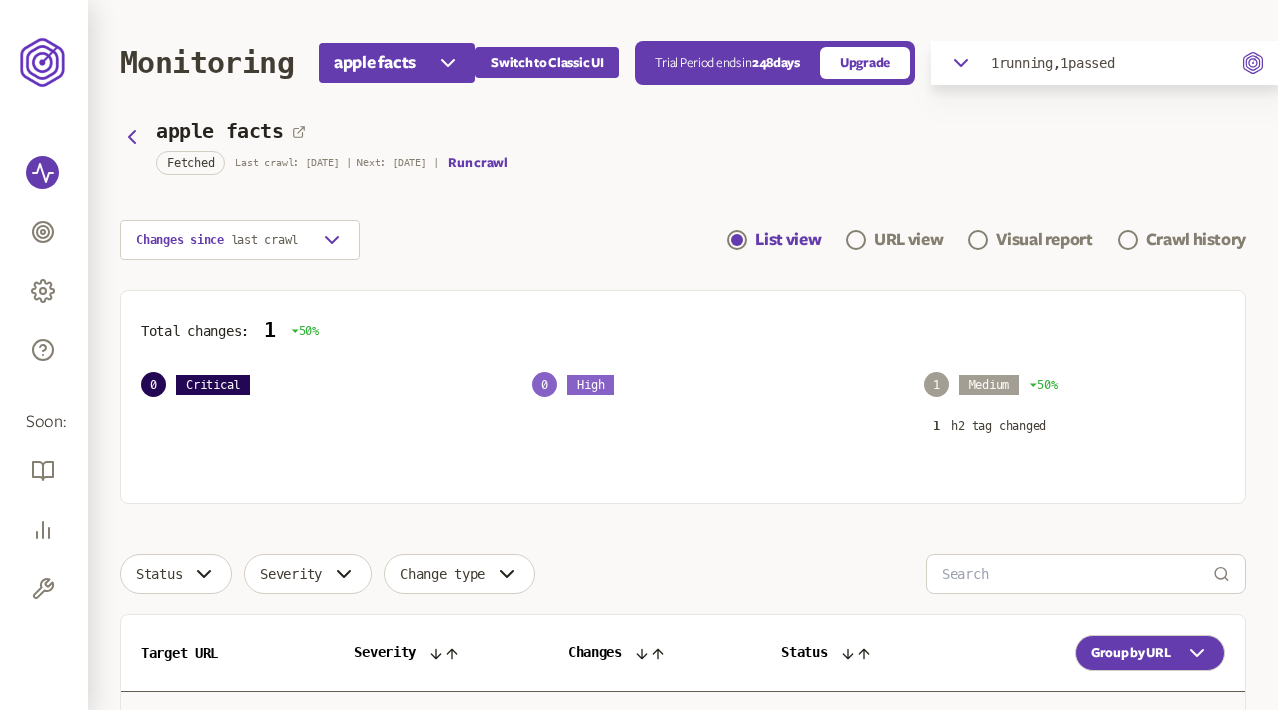 click 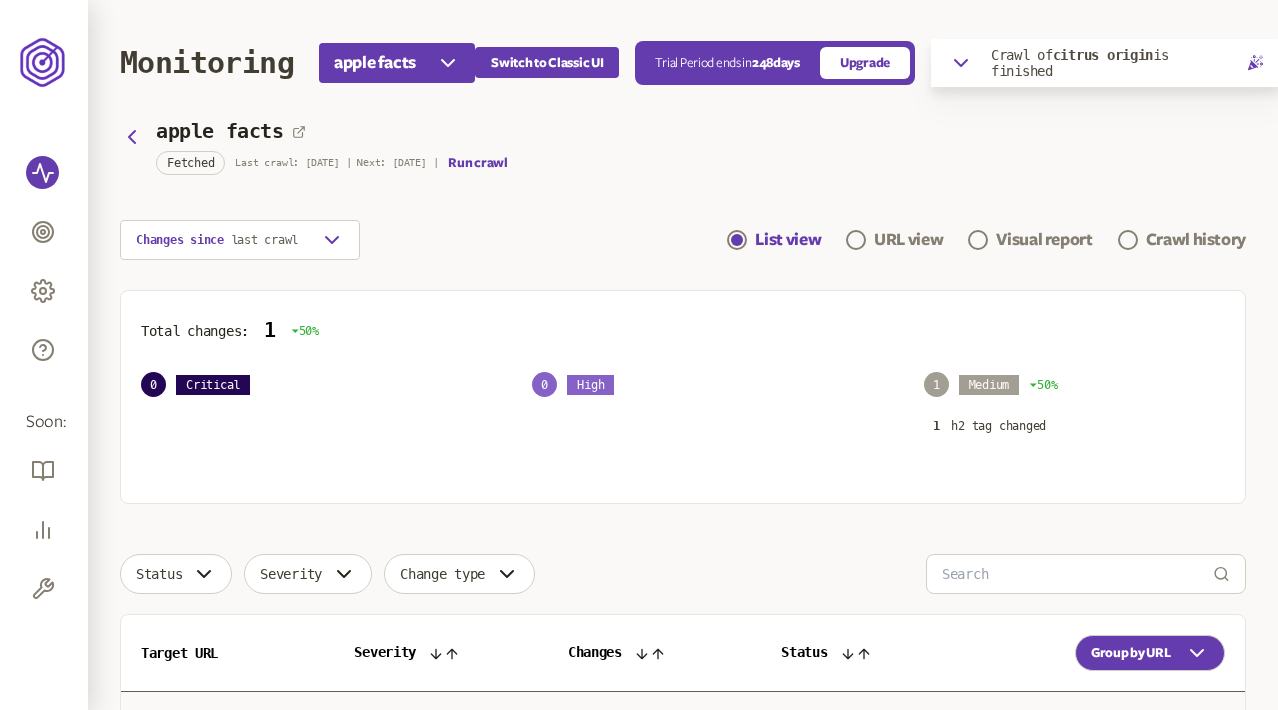 click 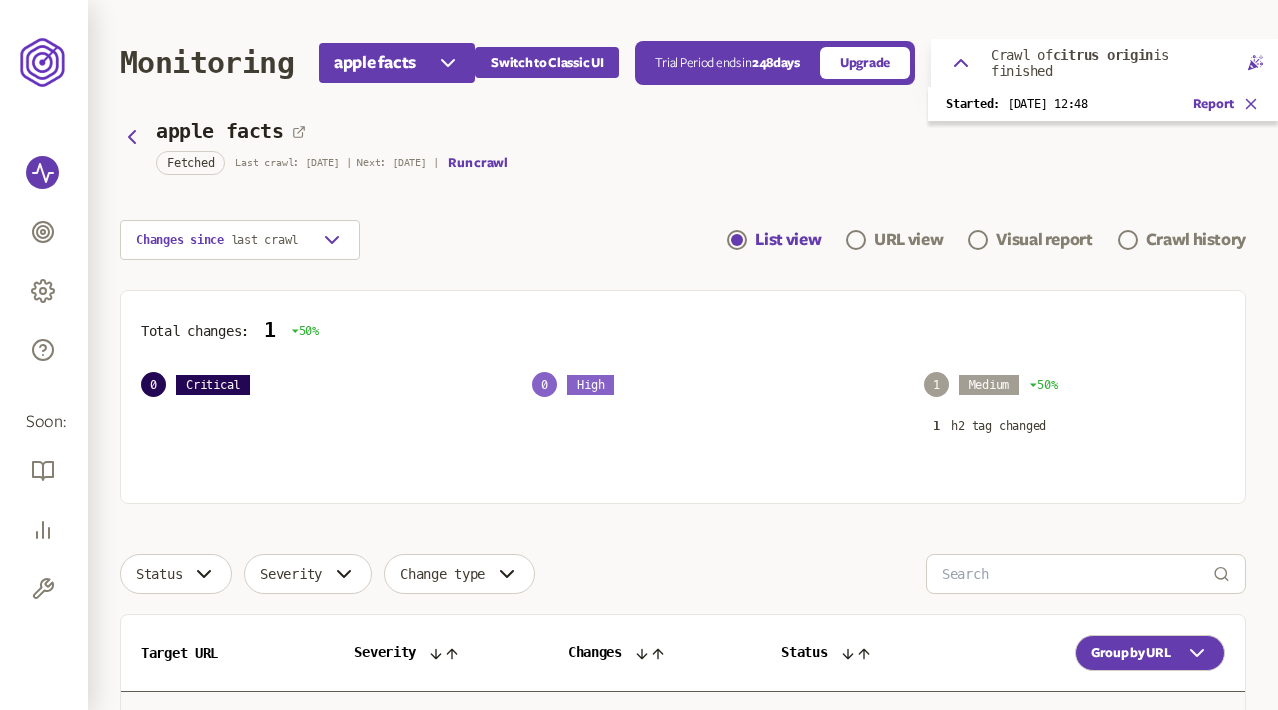 click on "Monitoring apple facts Switch to Classic UI Trial Period ends in  248  days Upgrade Crawl of  citrus origin  is   finished Konrad" at bounding box center [683, 62] 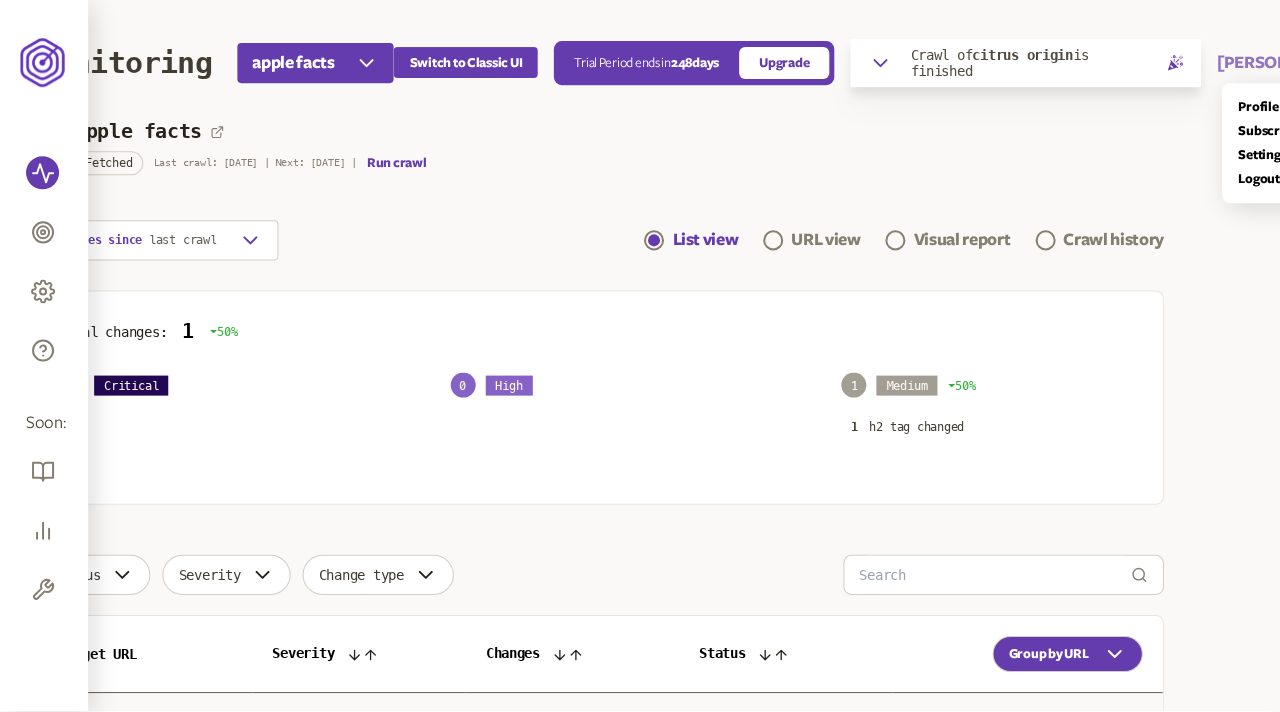 scroll, scrollTop: 0, scrollLeft: 80, axis: horizontal 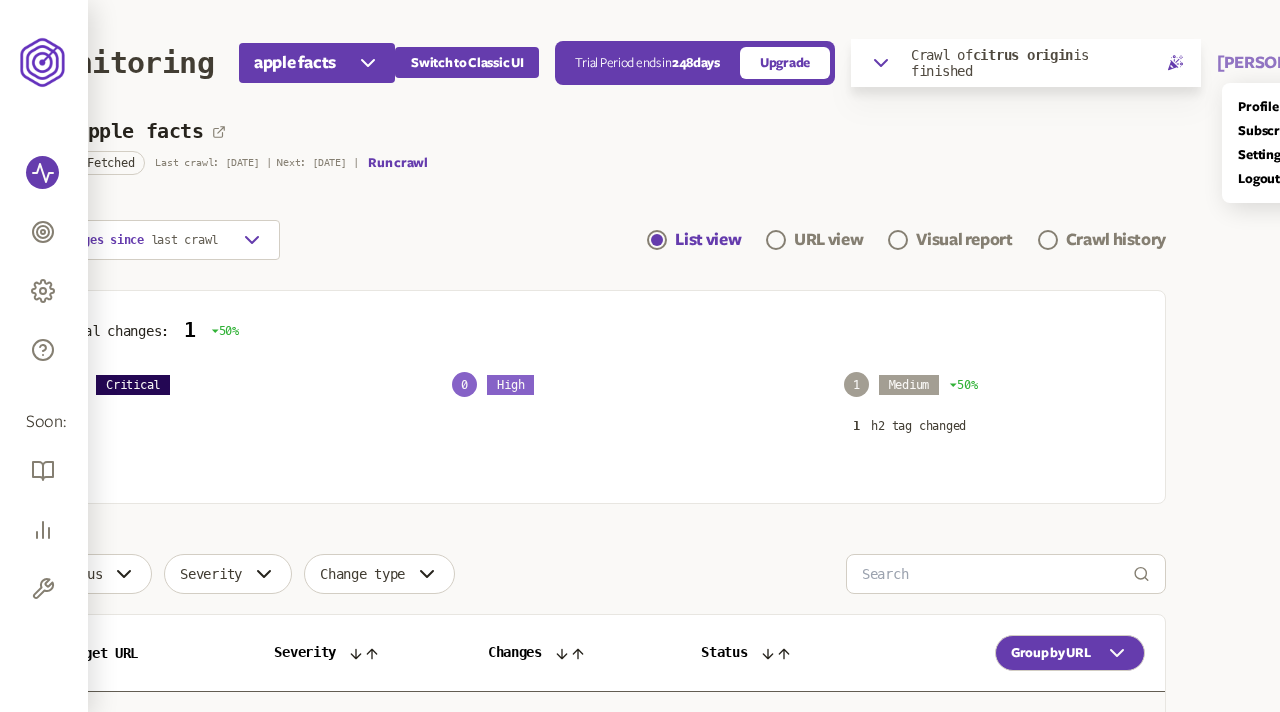 click on "Konrad" at bounding box center (1285, 63) 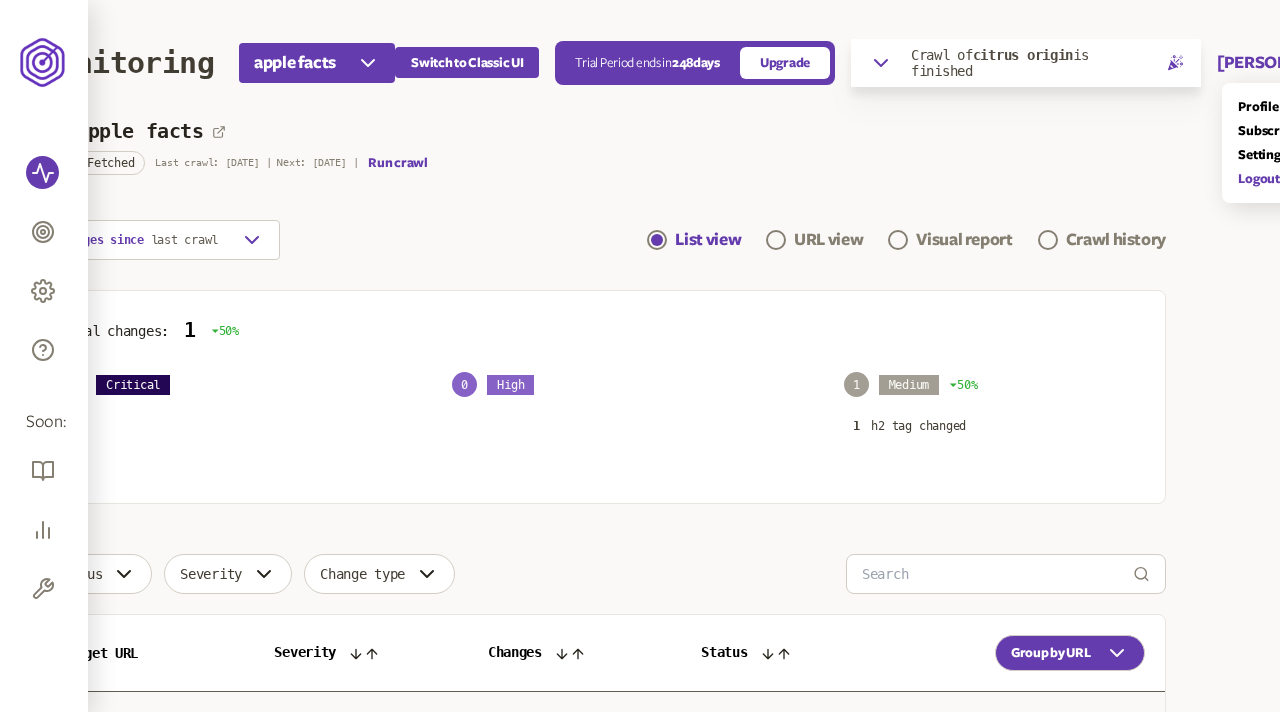 click on "Logout" at bounding box center [1288, 179] 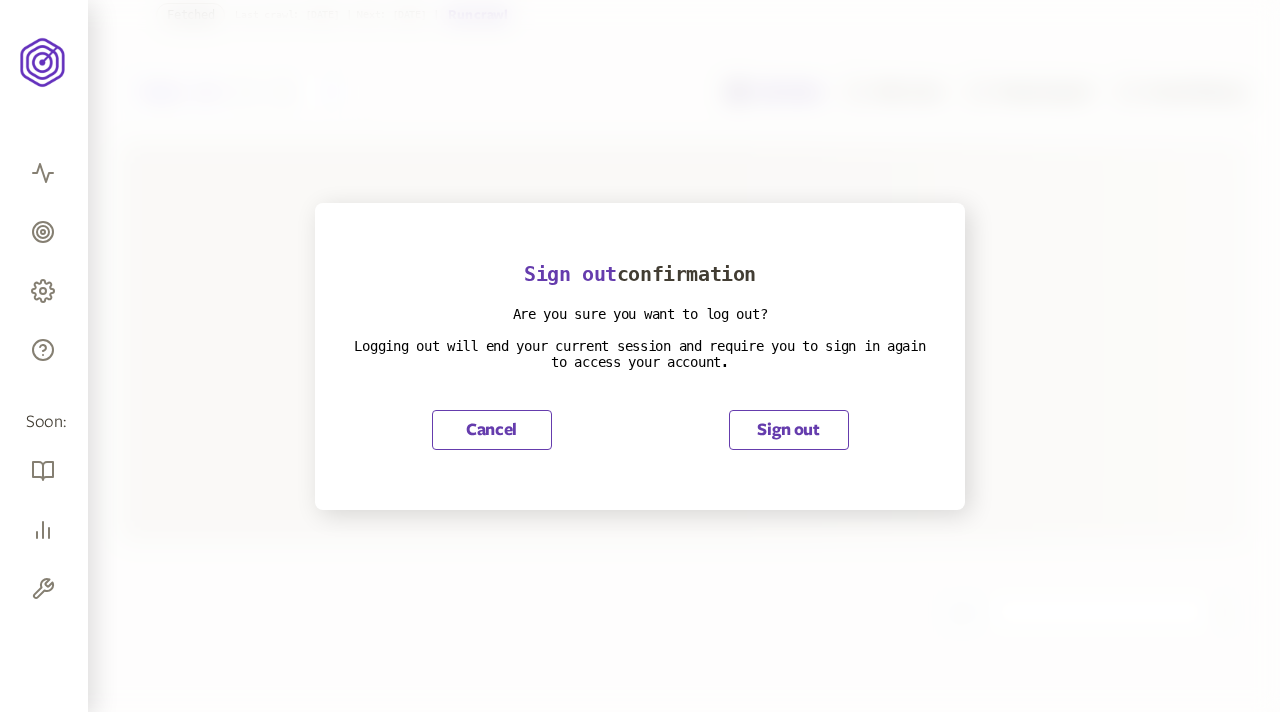 click on "Sign out" at bounding box center [789, 430] 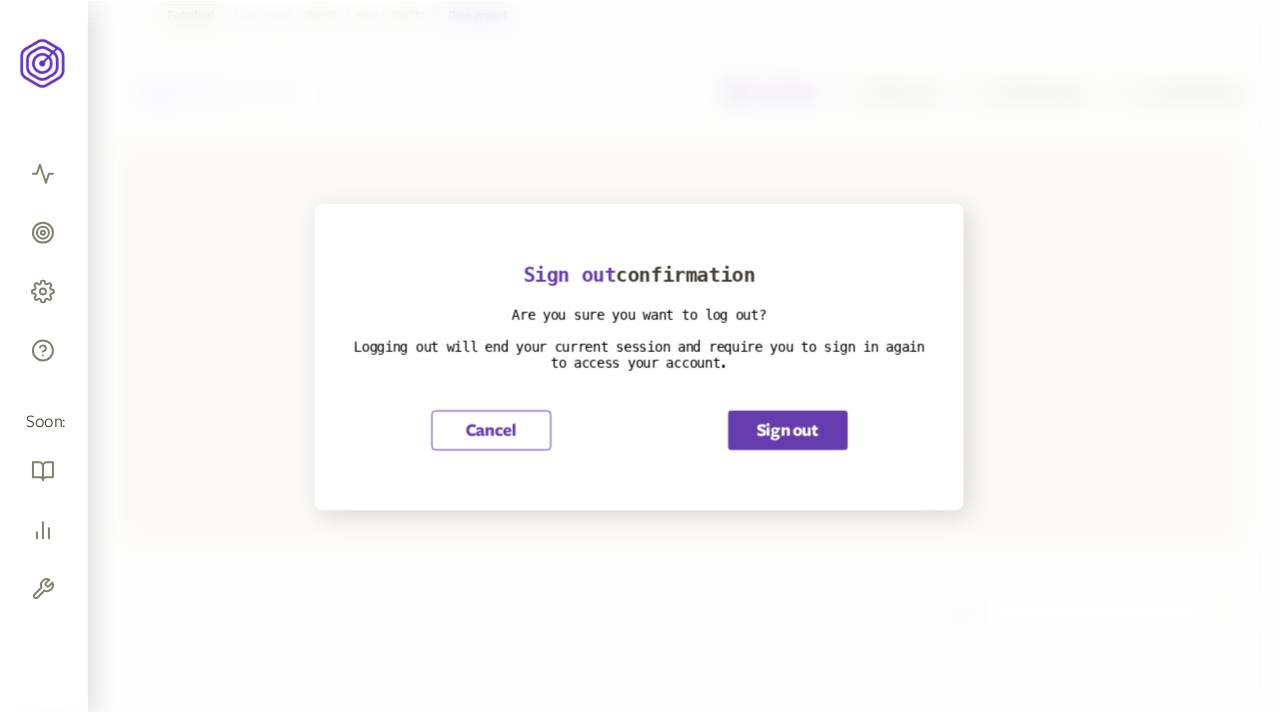 scroll, scrollTop: 43, scrollLeft: 0, axis: vertical 